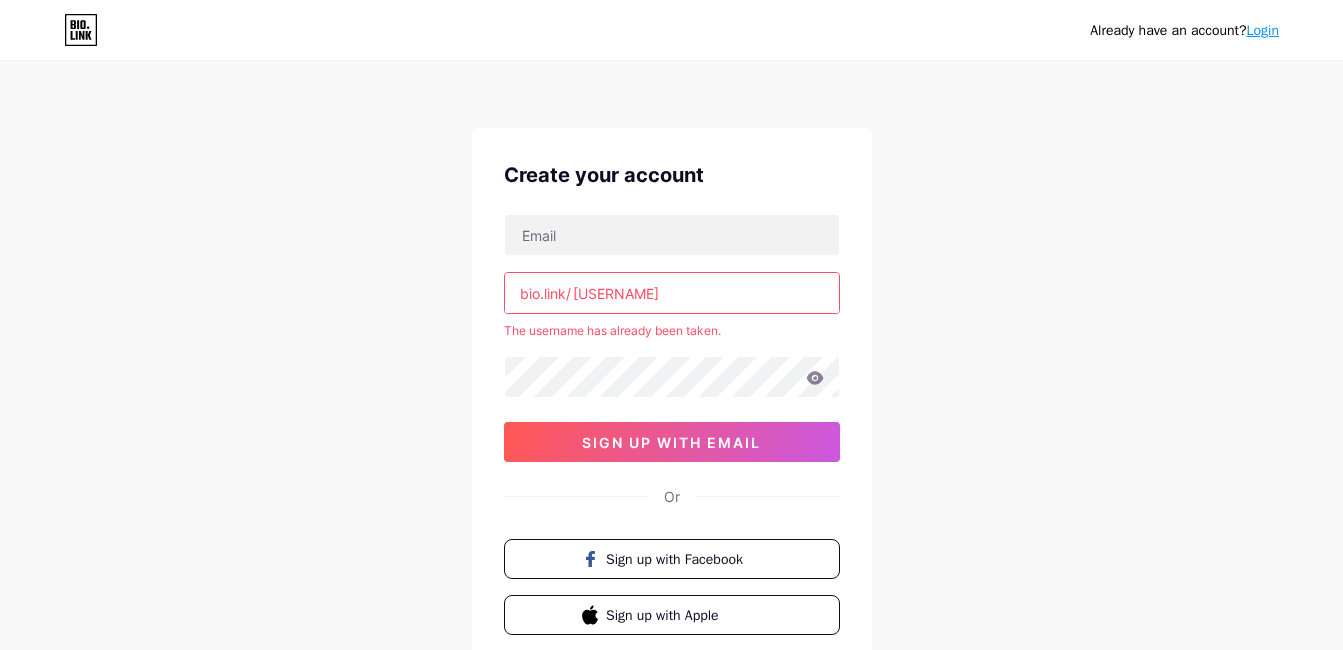 scroll, scrollTop: 0, scrollLeft: 0, axis: both 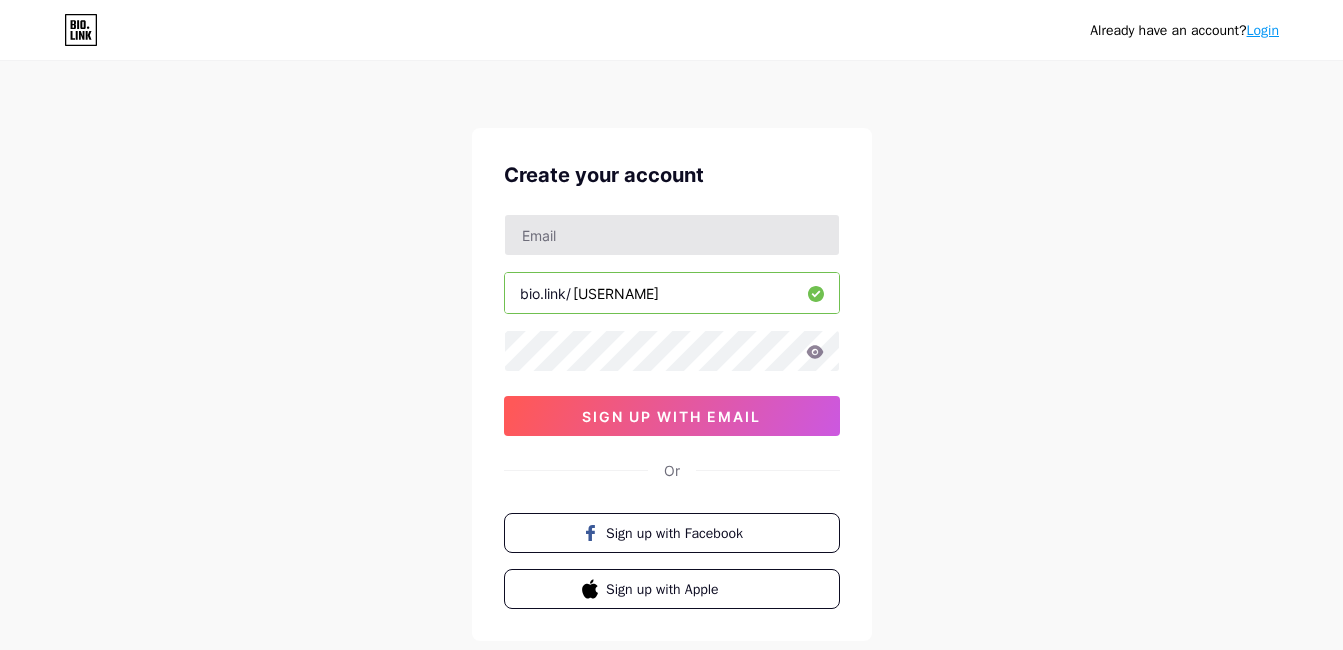 type on "[USERNAME]" 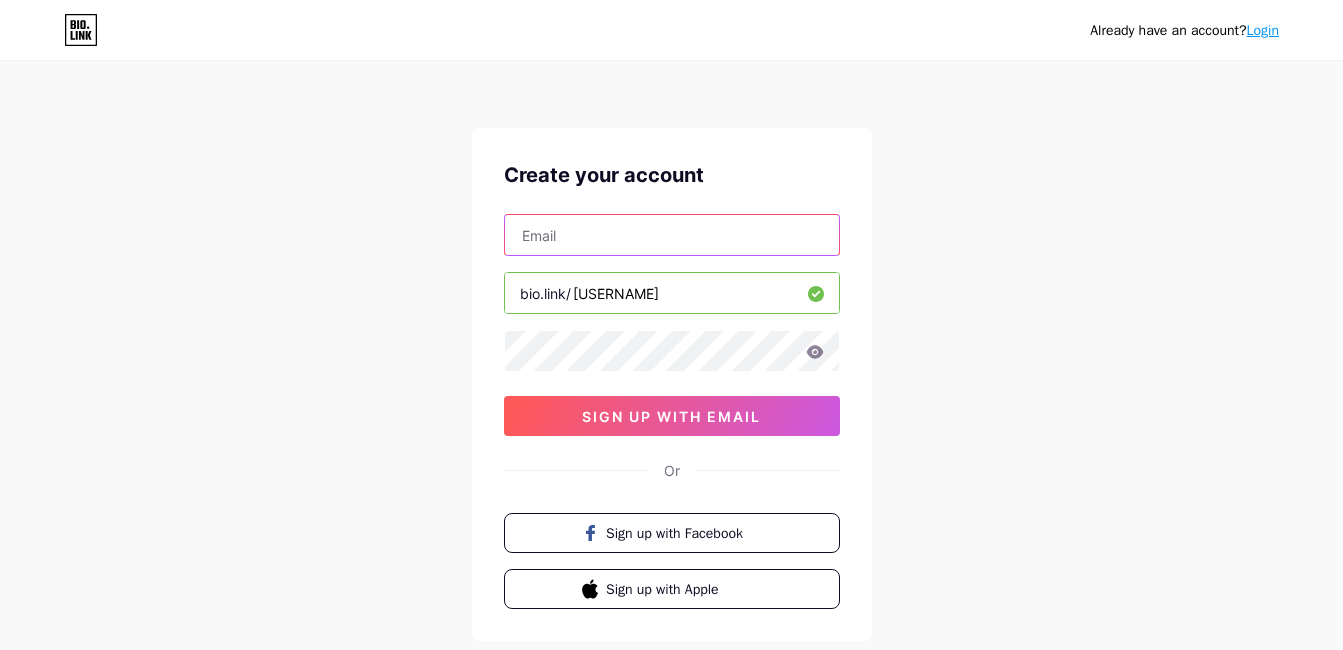 click at bounding box center (672, 235) 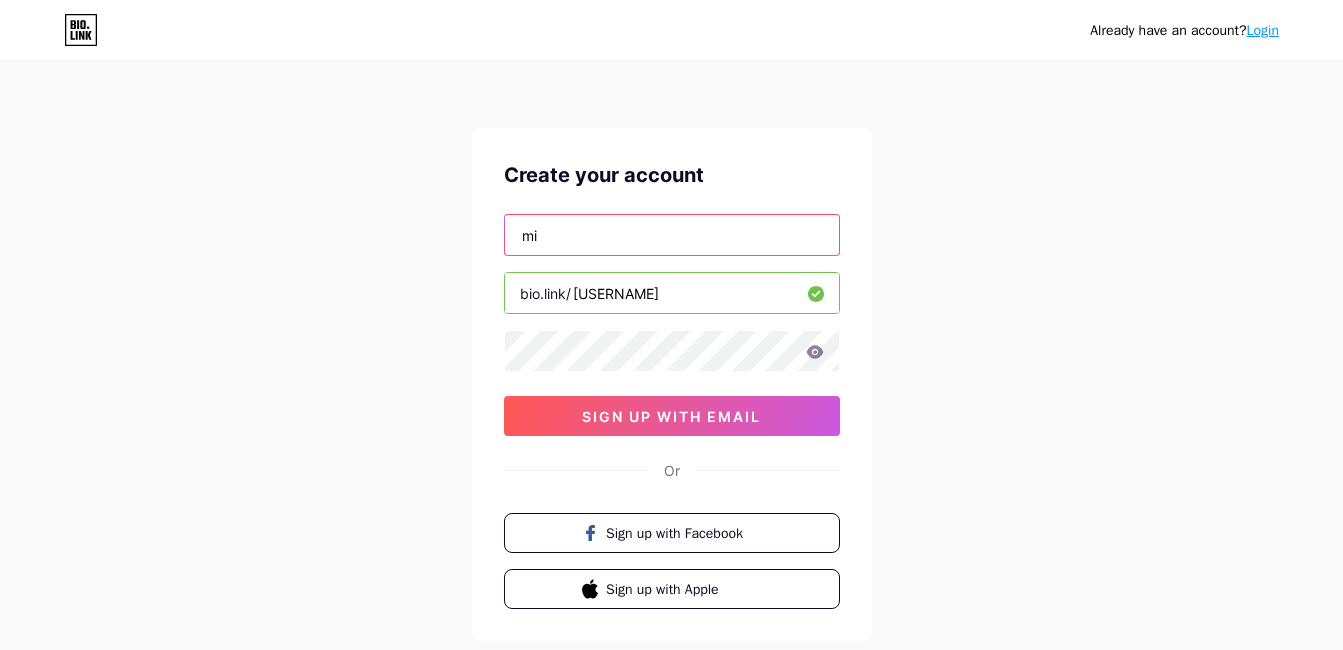 type on "m" 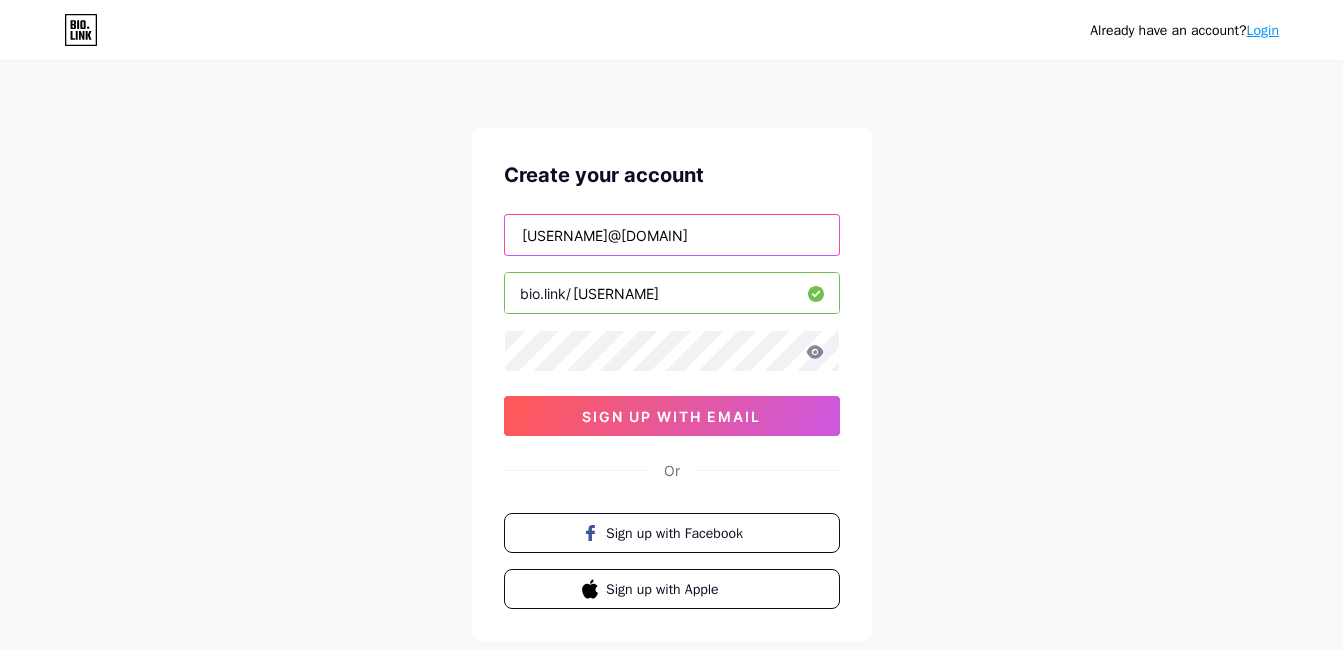 type on "[USERNAME]@[DOMAIN]" 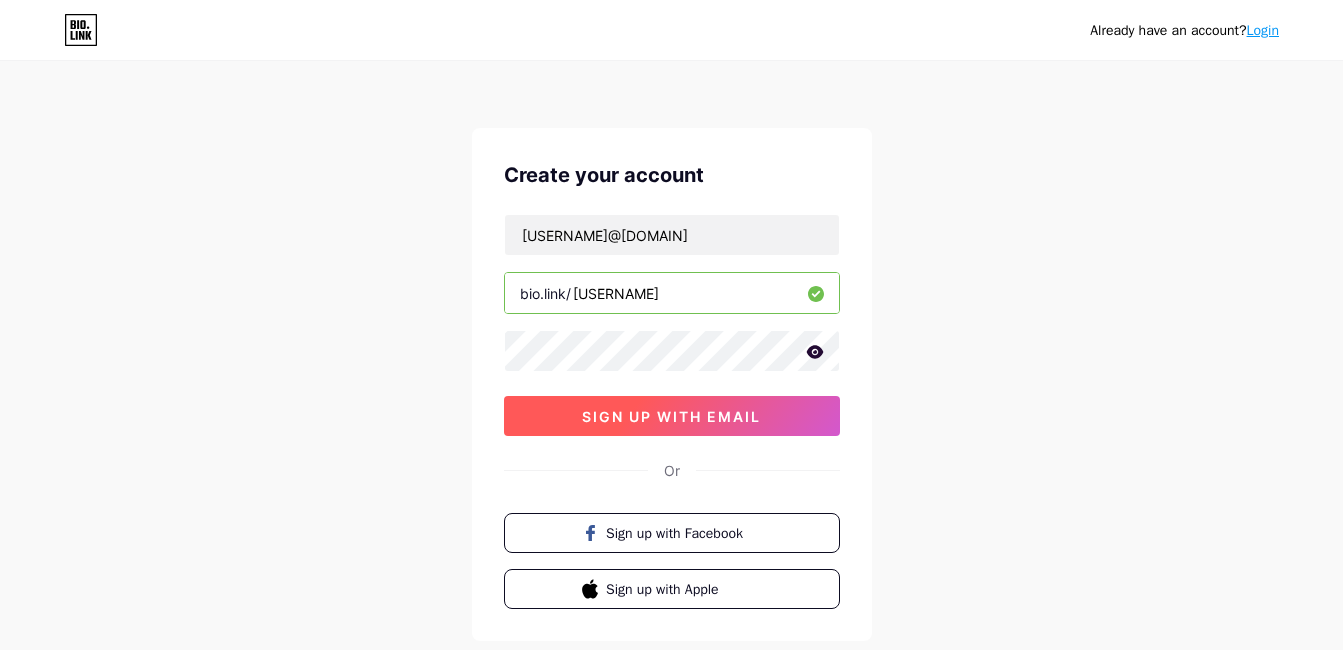 click on "sign up with email" at bounding box center (671, 416) 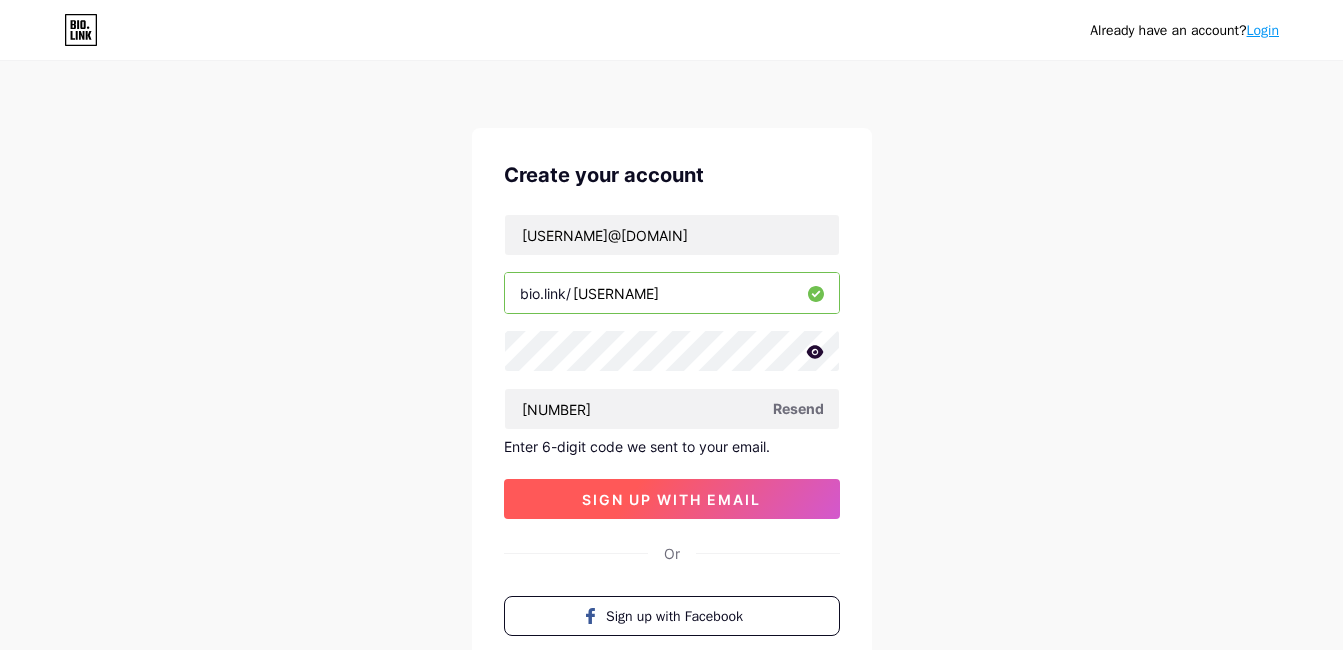 type on "[NUMBER]" 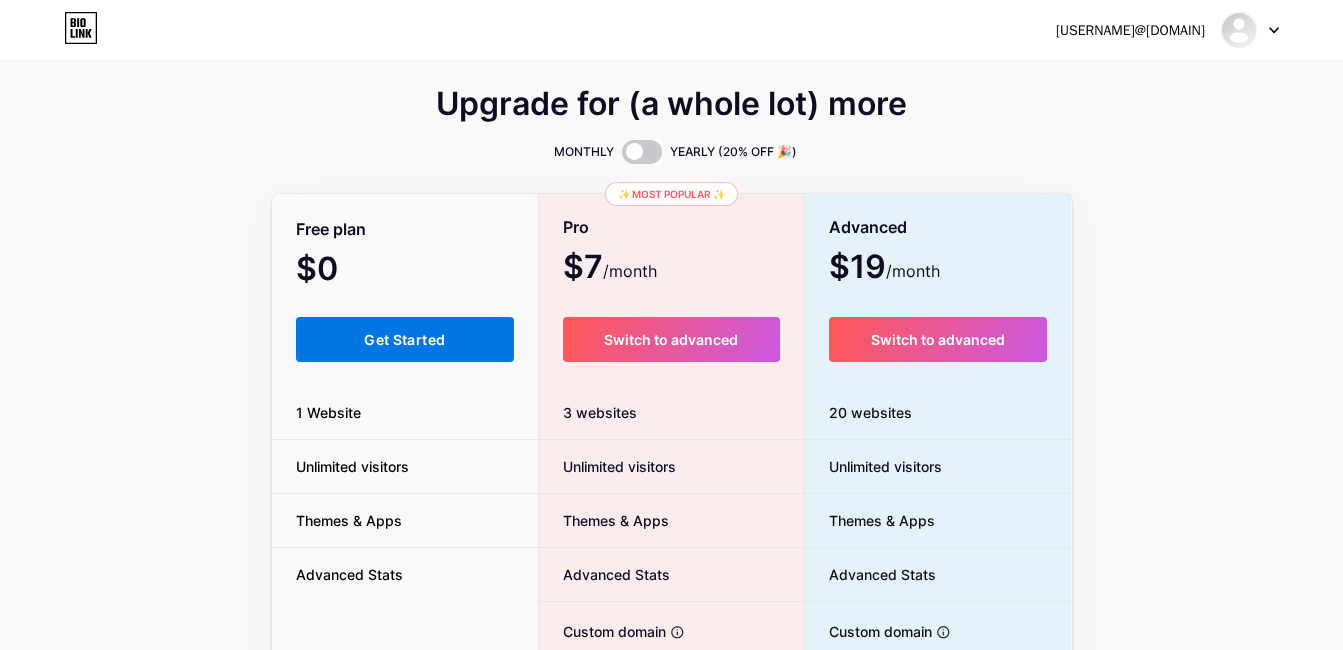 click on "Get Started" at bounding box center [405, 339] 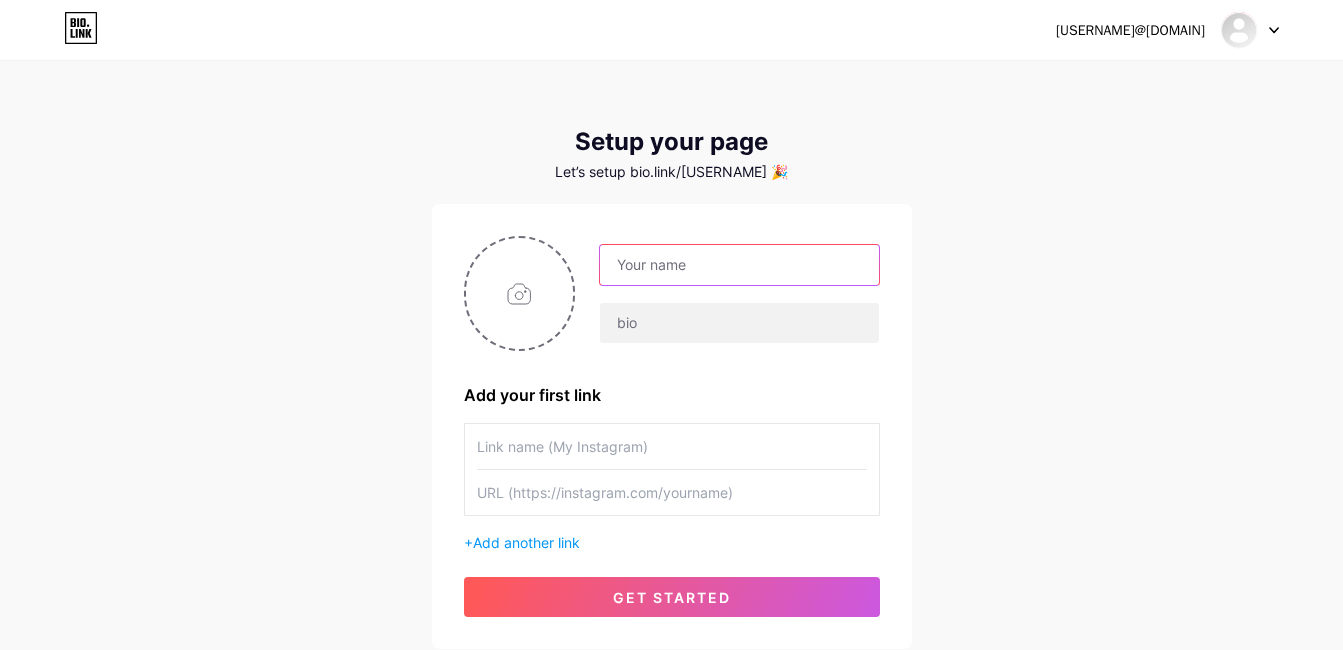 click at bounding box center (739, 265) 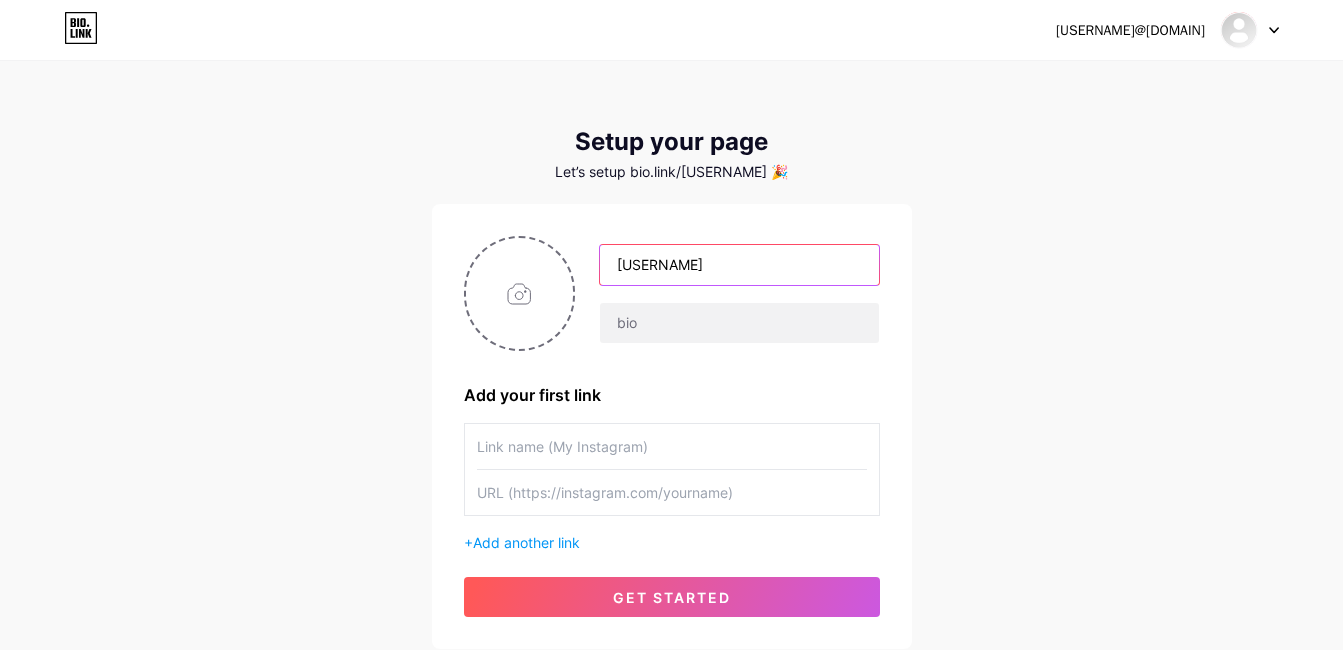 type on "[USERNAME]" 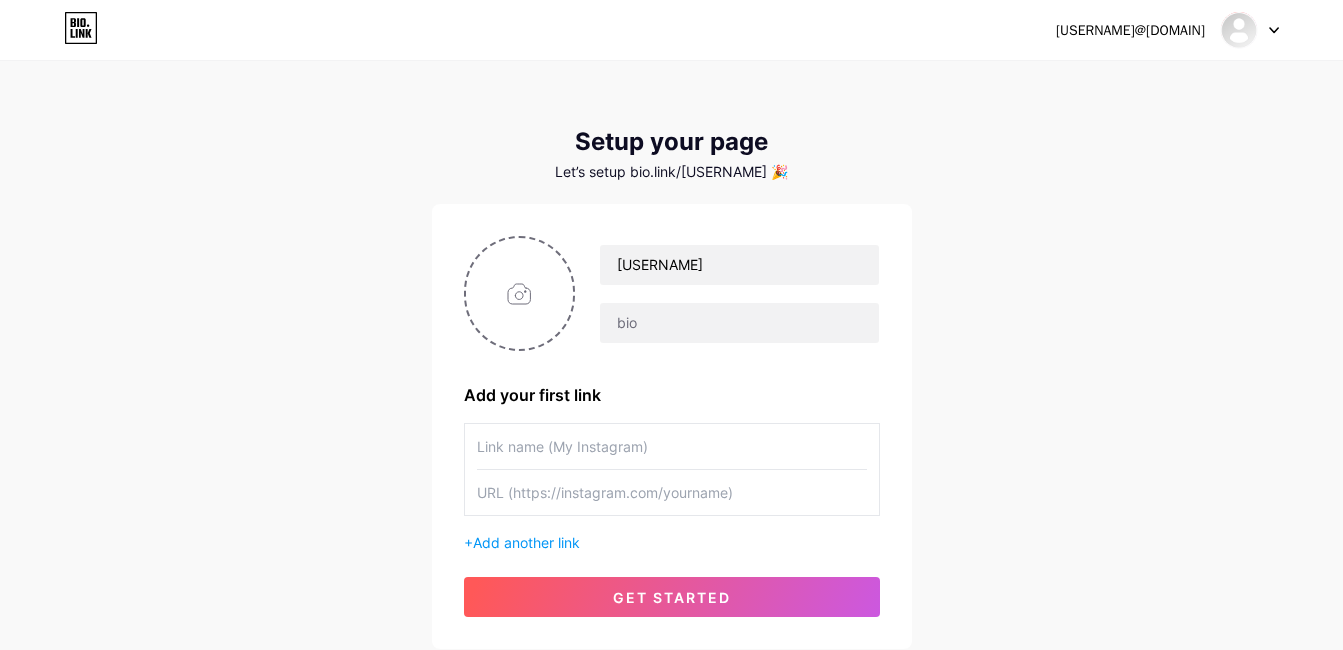 click at bounding box center [672, 446] 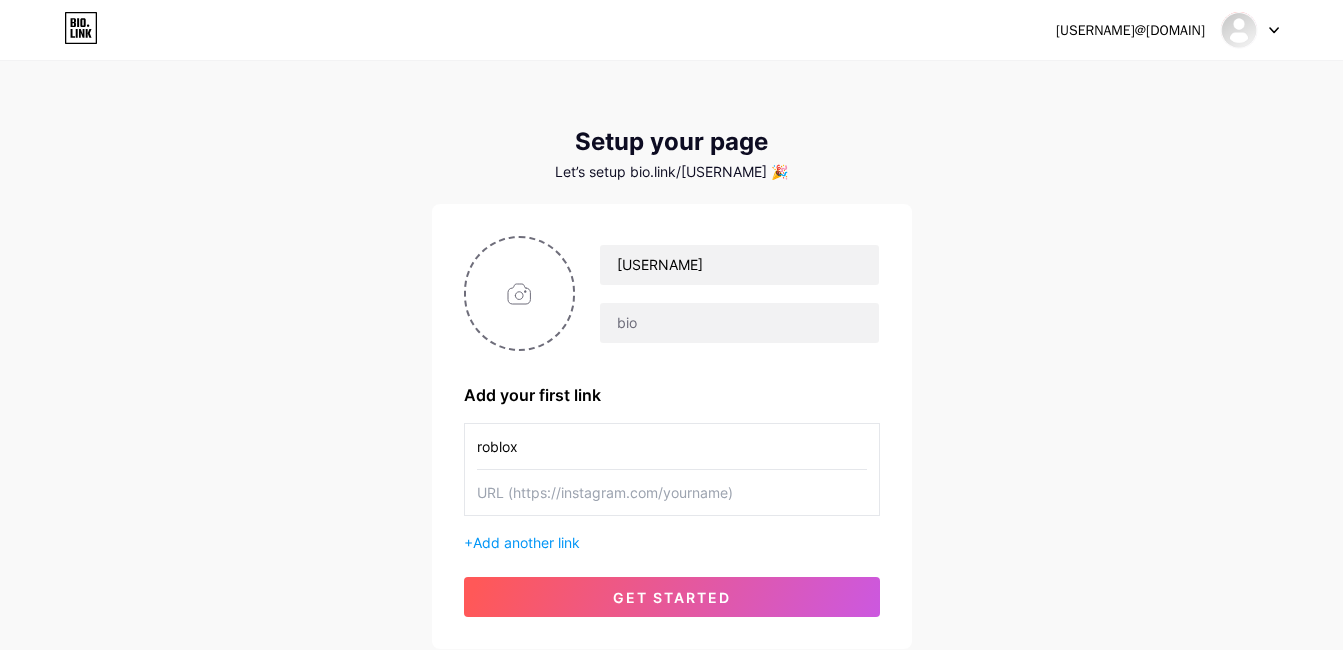 type on "roblox" 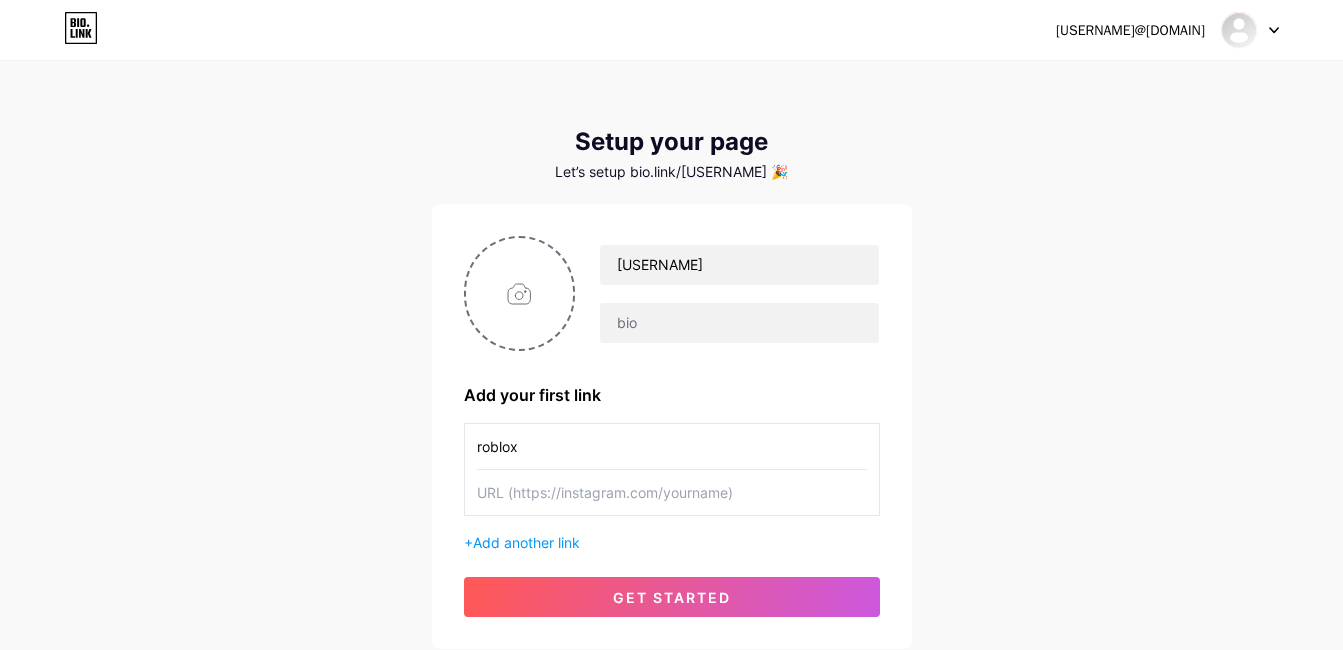 paste on "https://www.roblox.com/users/[USERID]/profile" 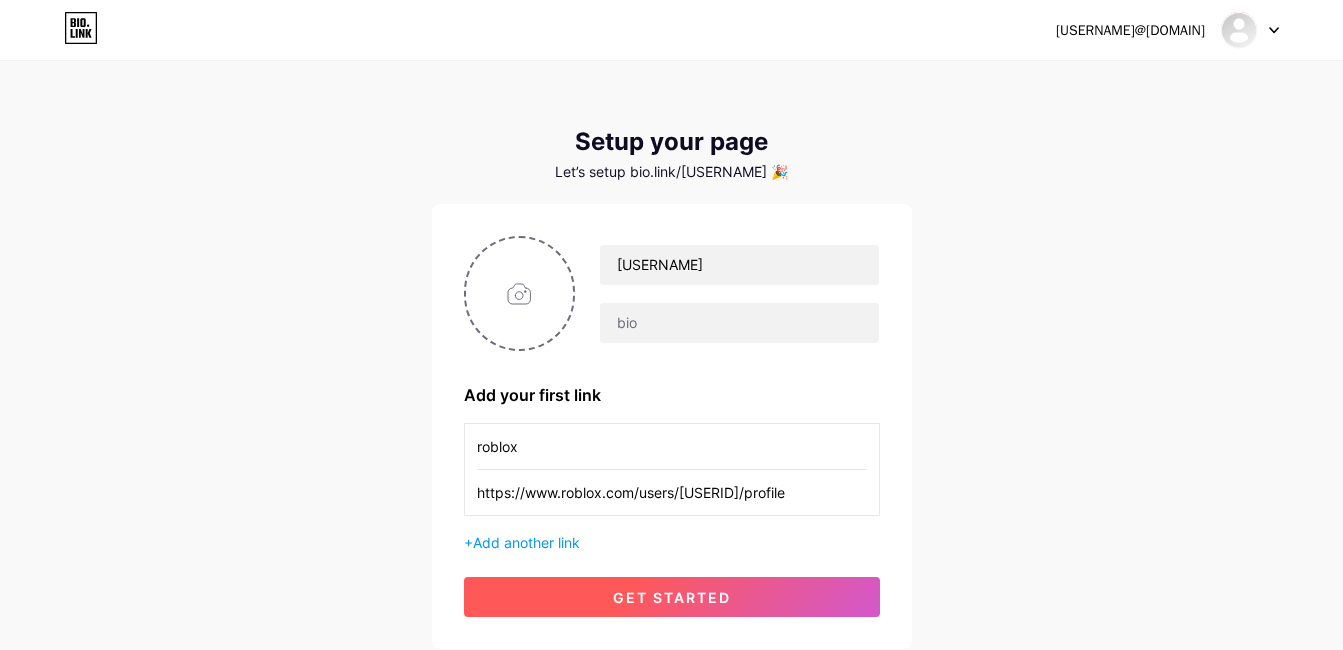 type on "https://www.roblox.com/users/[USERID]/profile" 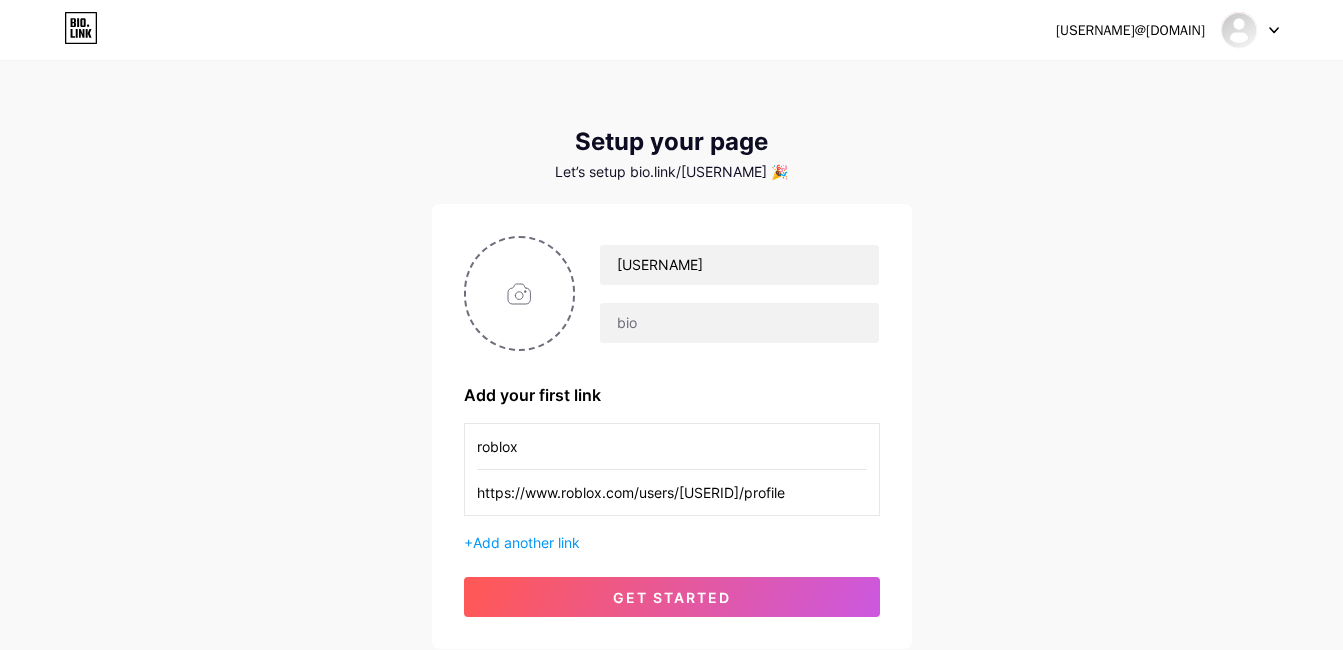 drag, startPoint x: 665, startPoint y: 605, endPoint x: 652, endPoint y: 598, distance: 14.764823 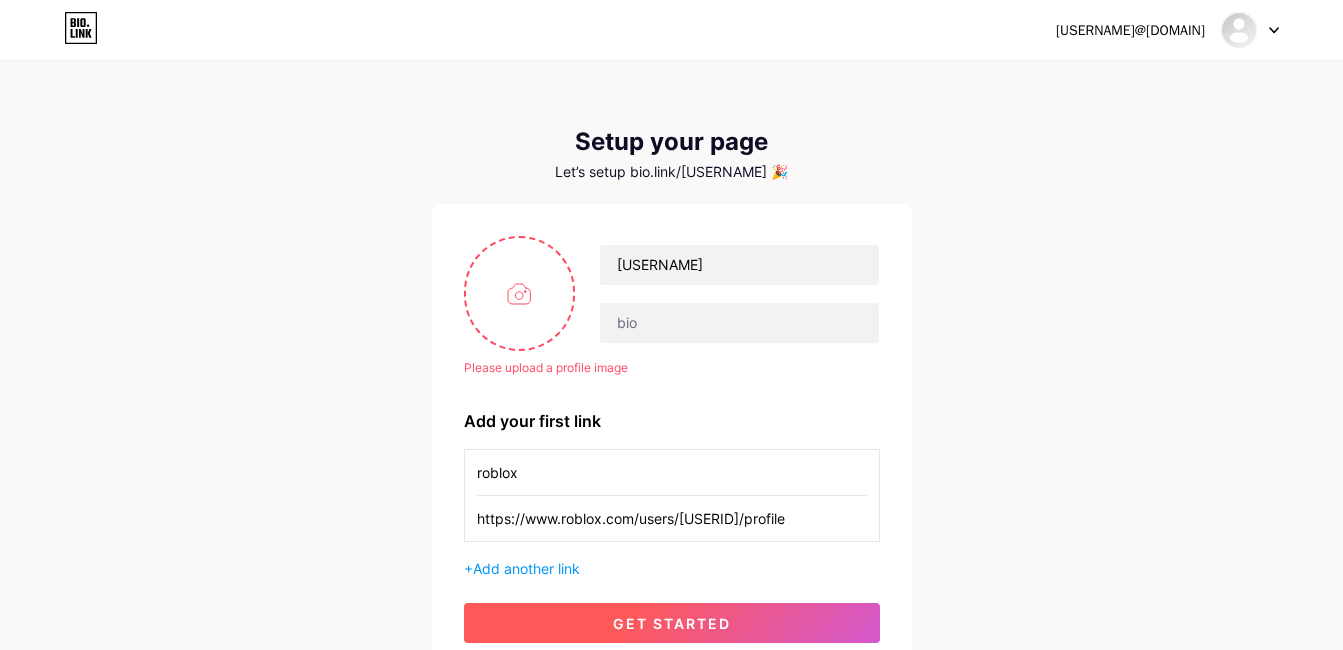 click on "get started" at bounding box center (672, 623) 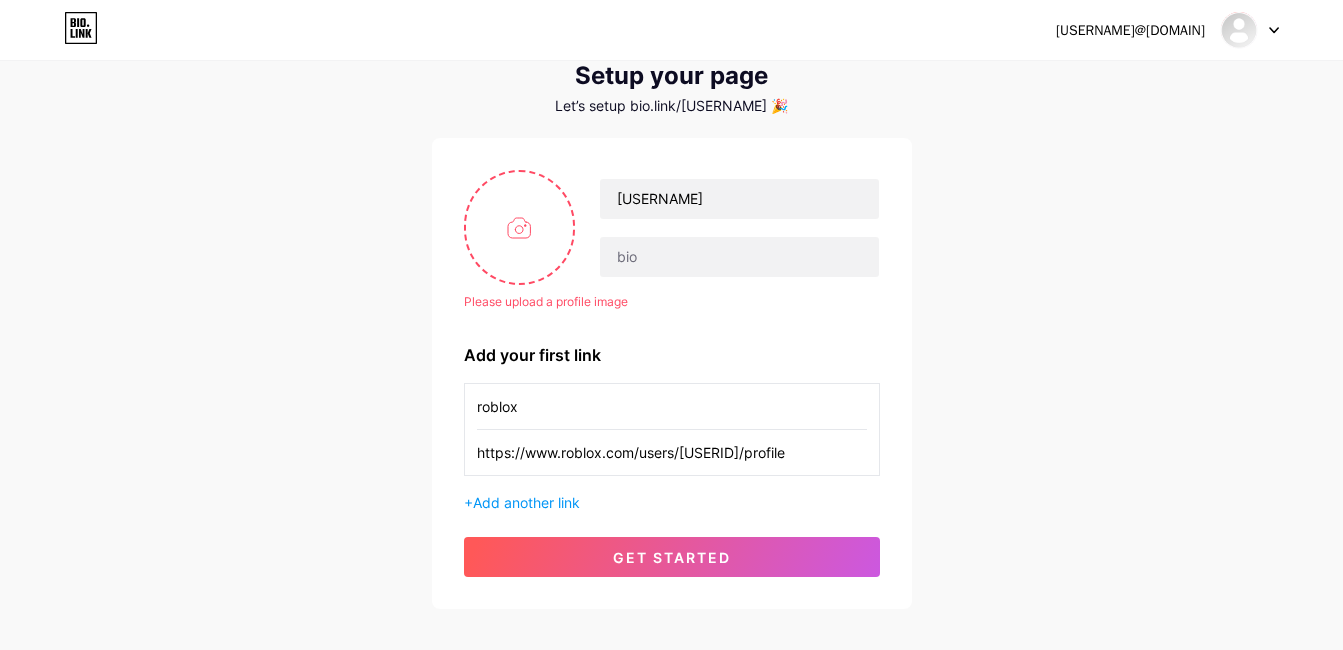 scroll, scrollTop: 169, scrollLeft: 0, axis: vertical 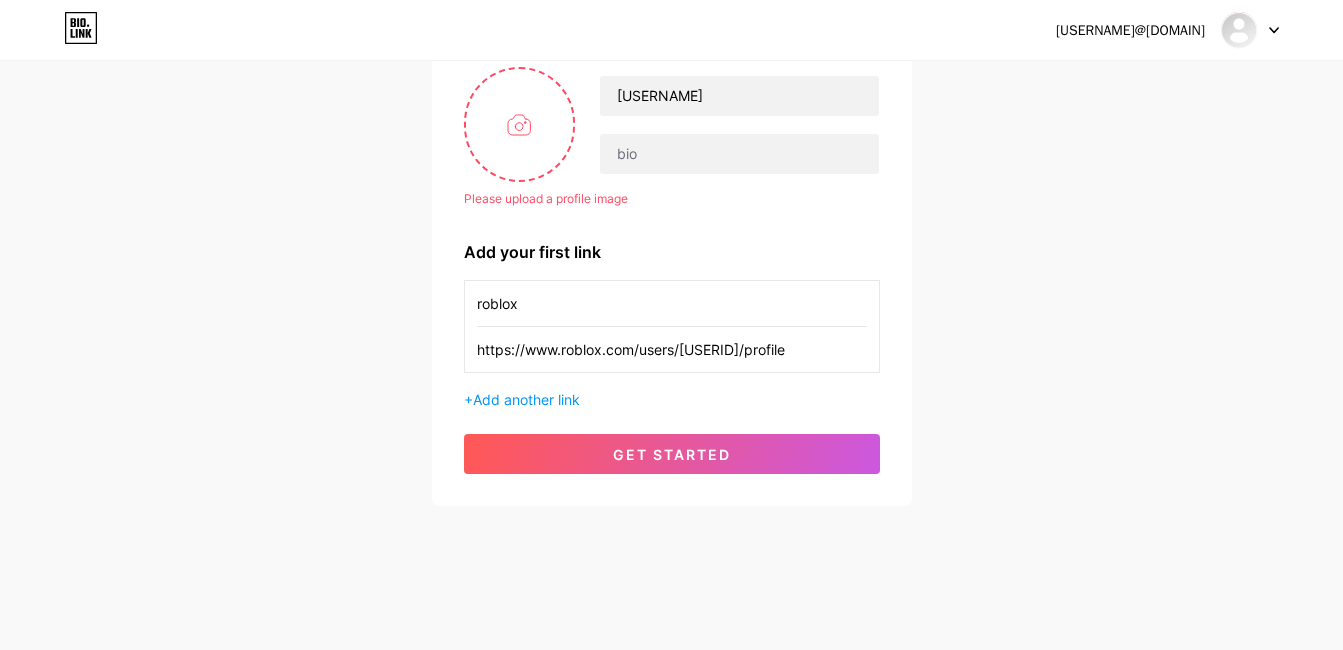 click on "get started" at bounding box center (672, 454) 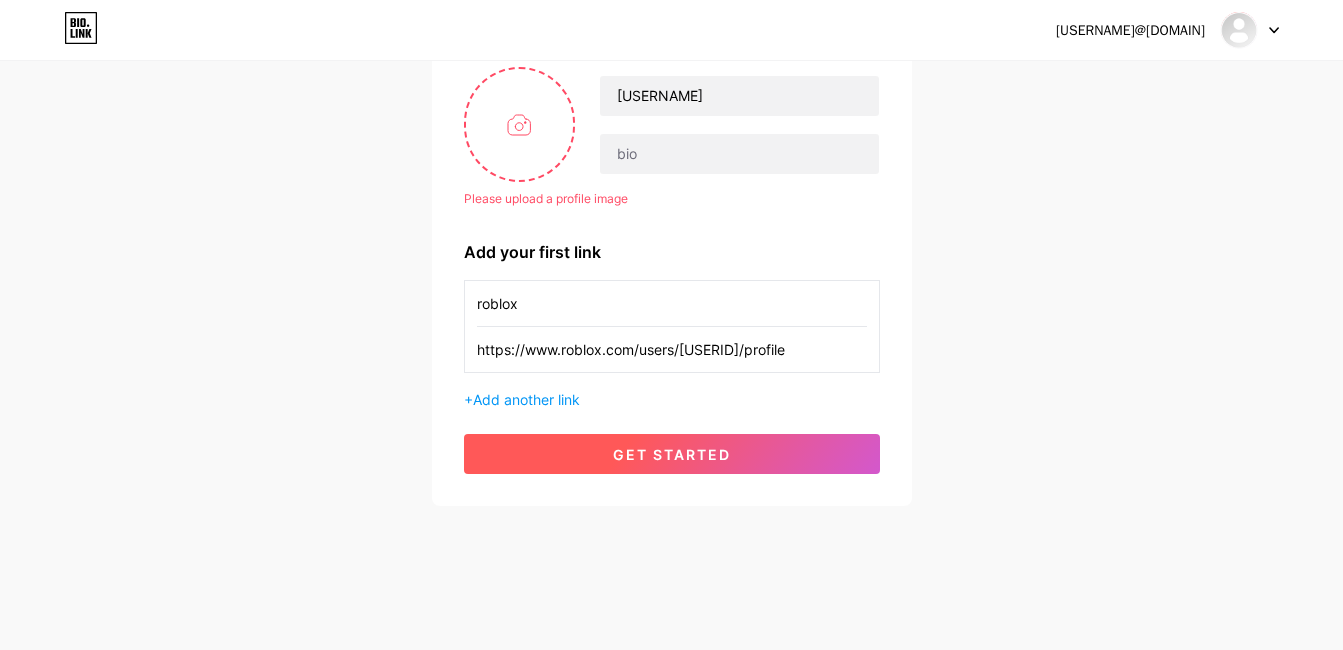 click on "get started" at bounding box center [672, 454] 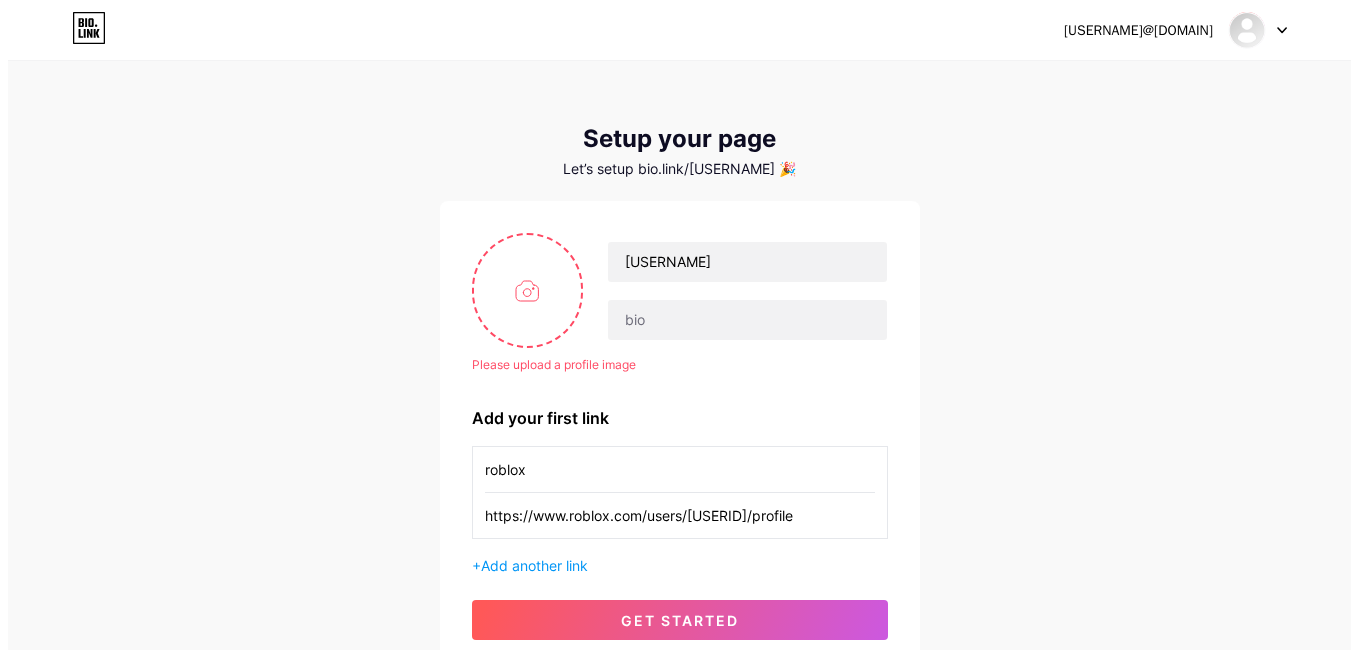 scroll, scrollTop: 0, scrollLeft: 0, axis: both 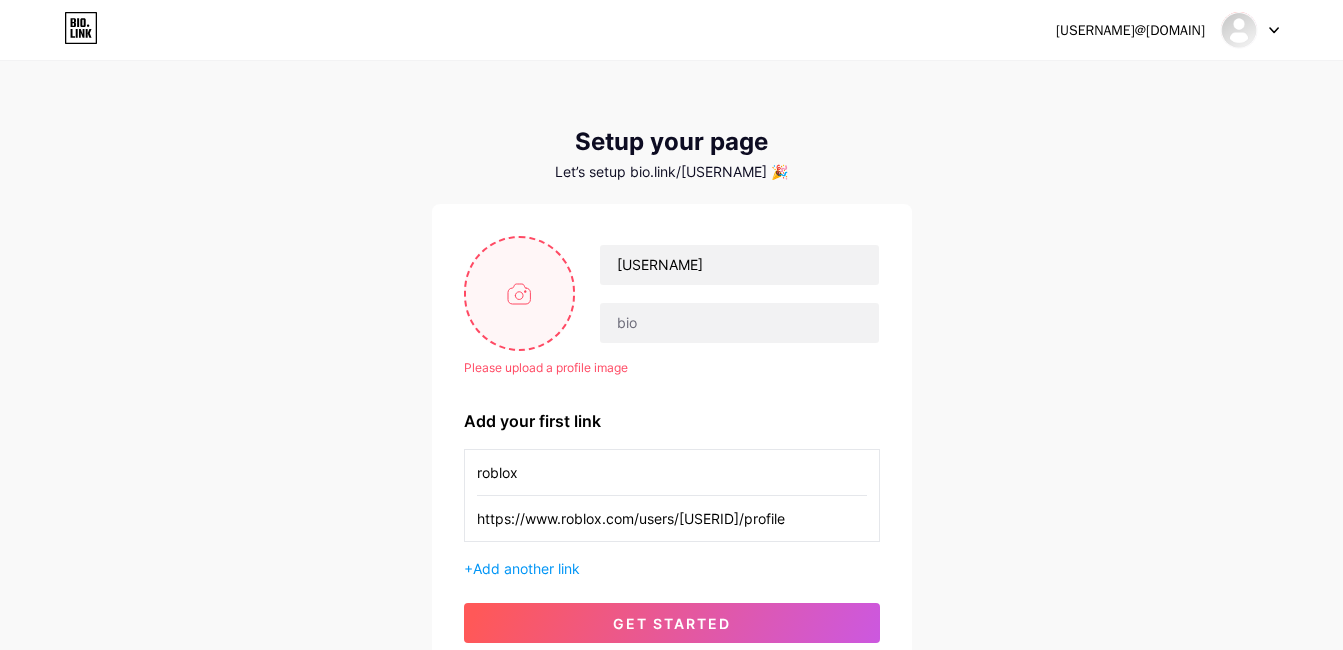 click at bounding box center (520, 293) 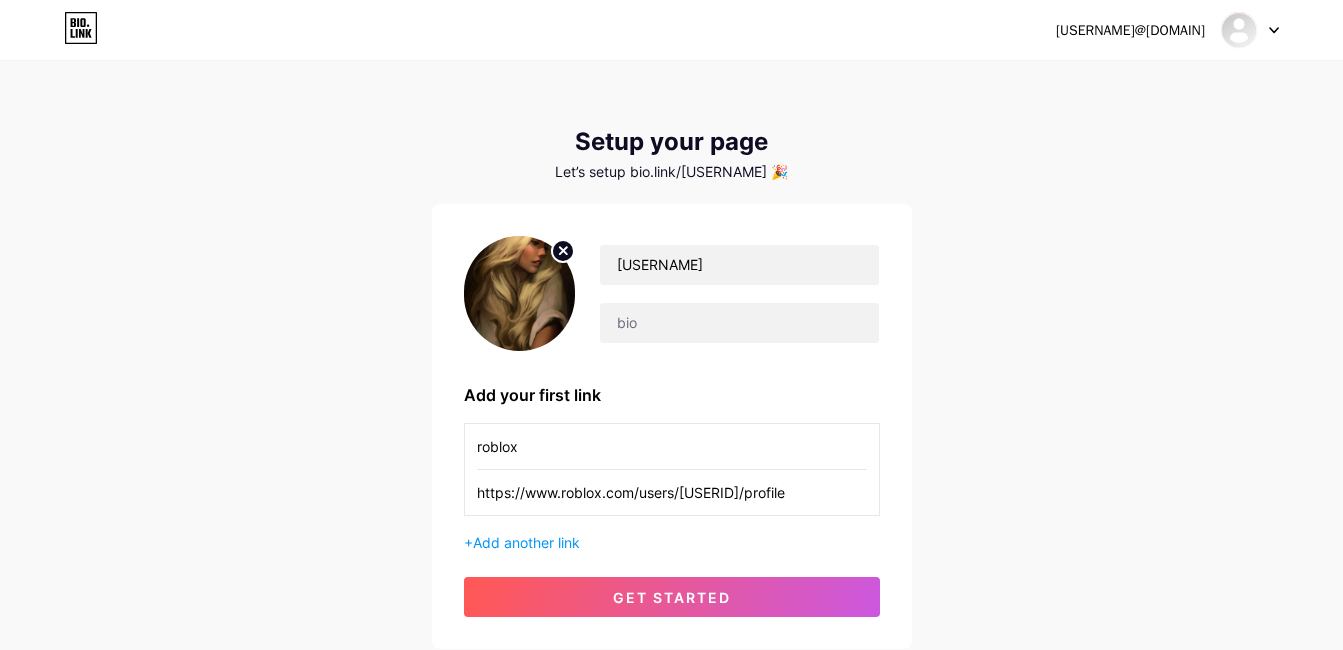 click on "[USERNAME]         Add your first link   roblox   https://www.roblox.com/users/[USERID]/profile
+  Add another link     get started" at bounding box center (672, 426) 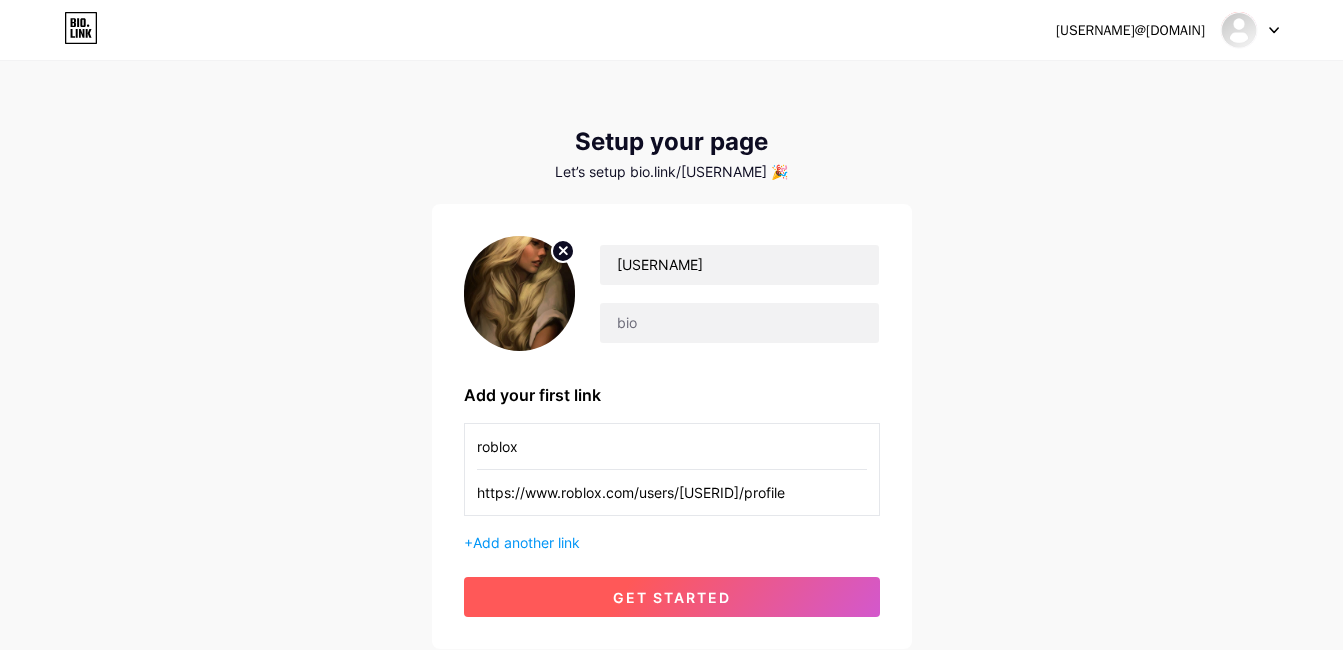 click on "get started" at bounding box center [672, 597] 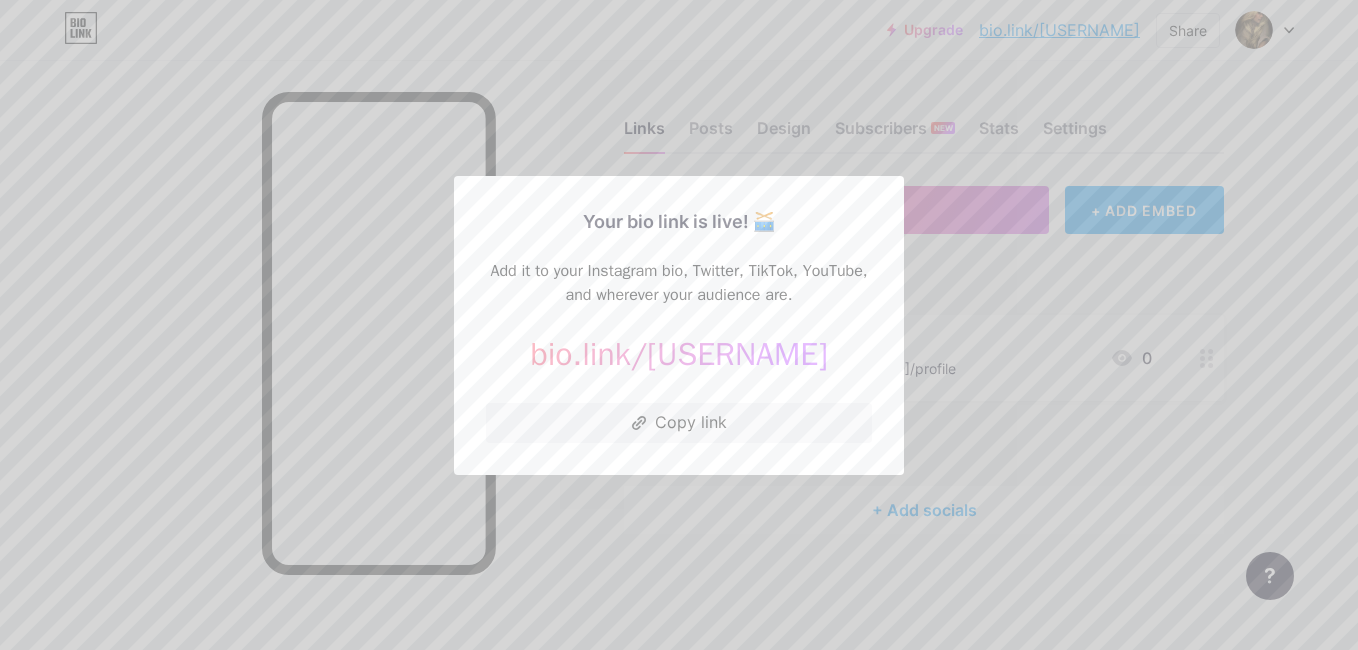 click at bounding box center [679, 325] 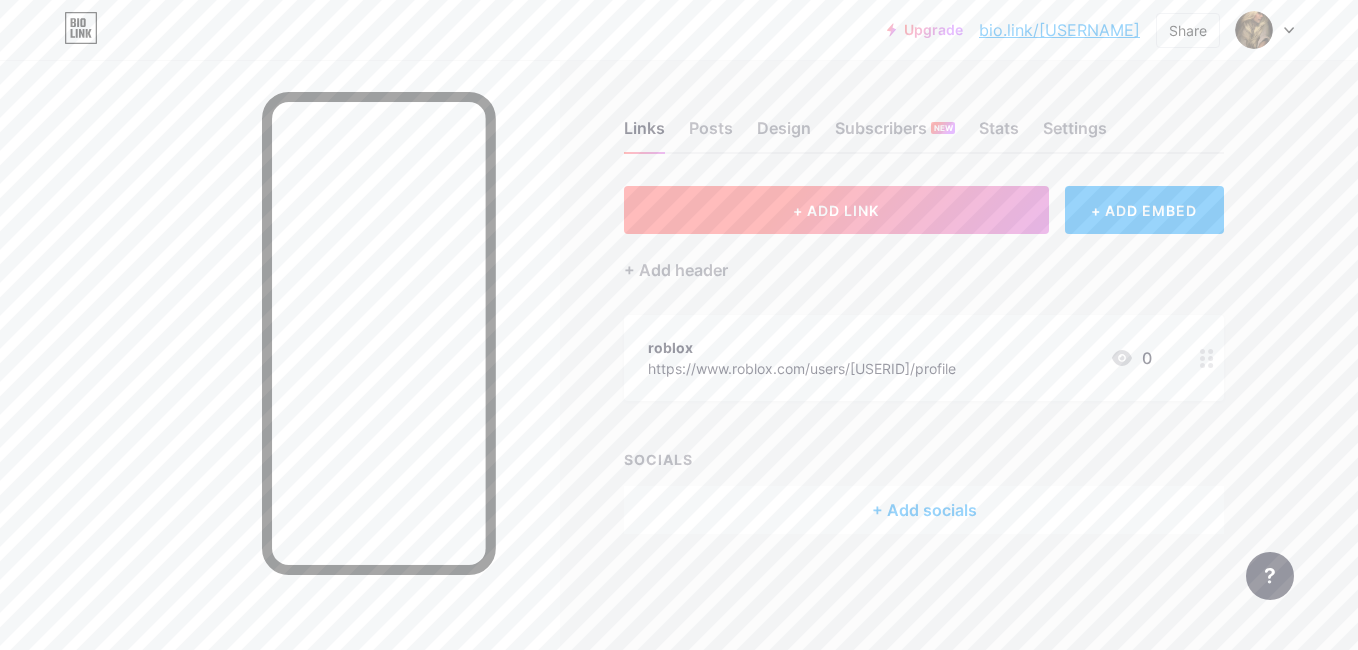 click on "+ ADD LINK" at bounding box center (836, 210) 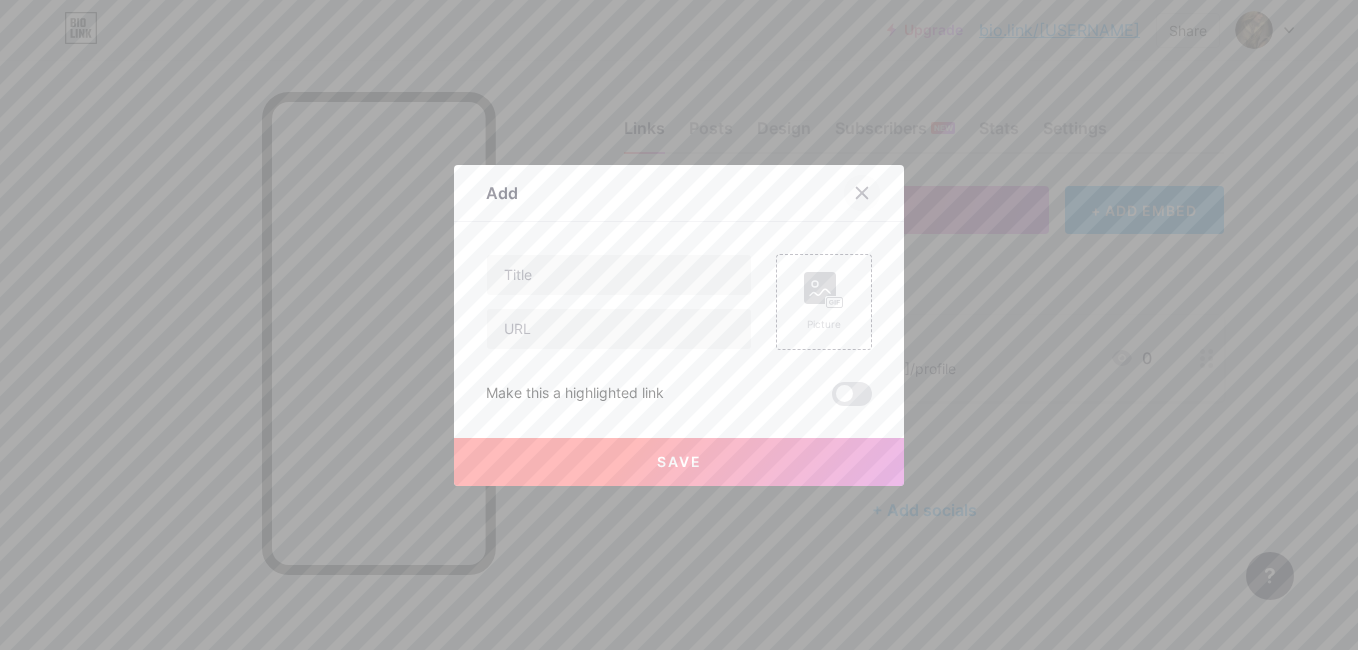 click 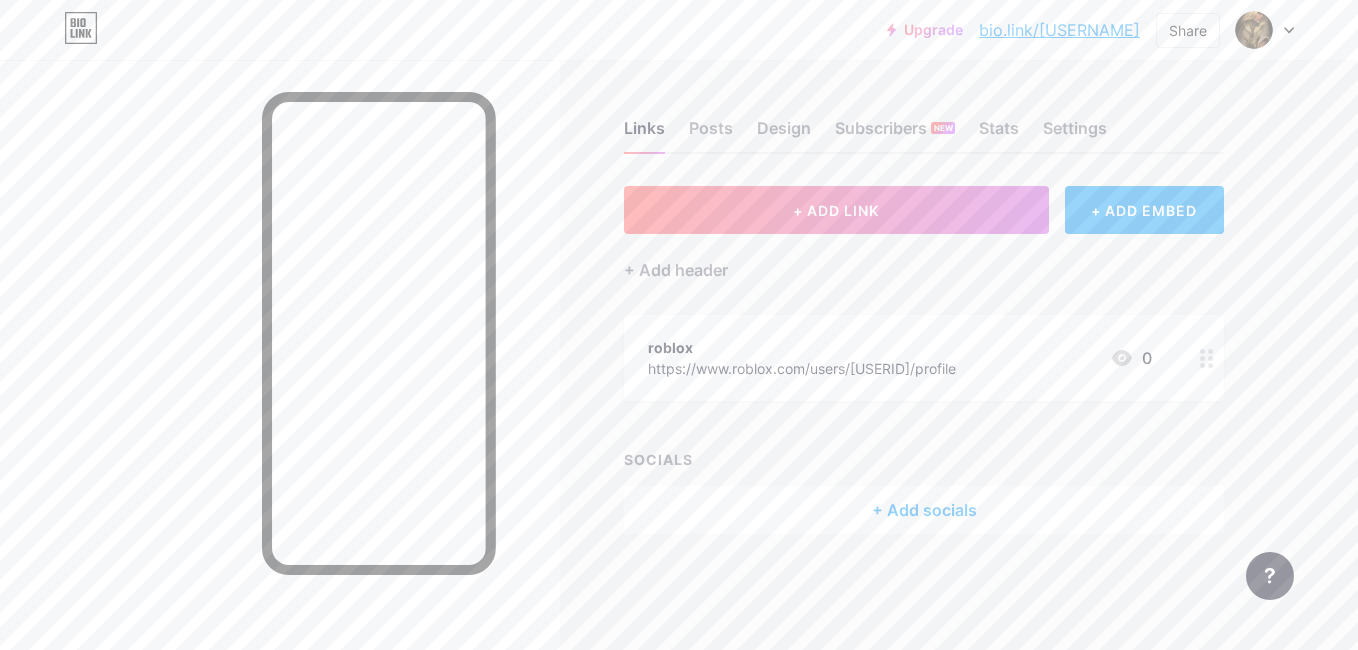 click on "https://www.roblox.com/users/[USERID]/profile" at bounding box center [802, 368] 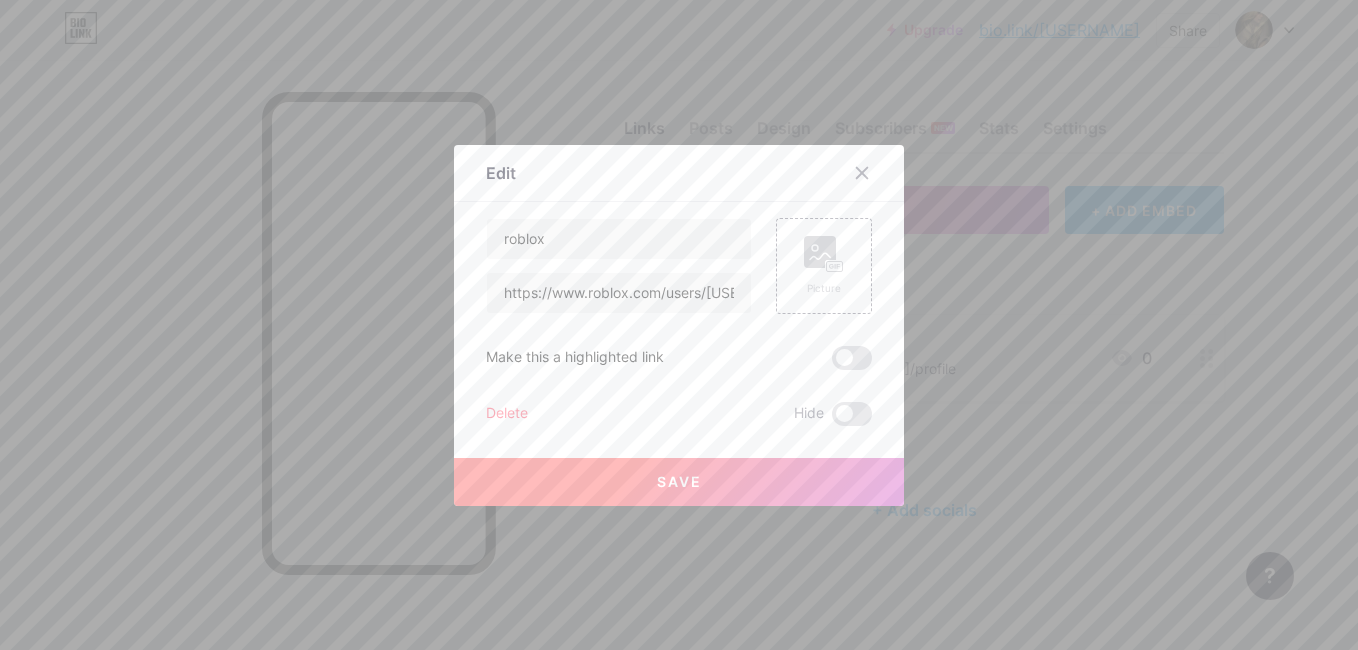 click 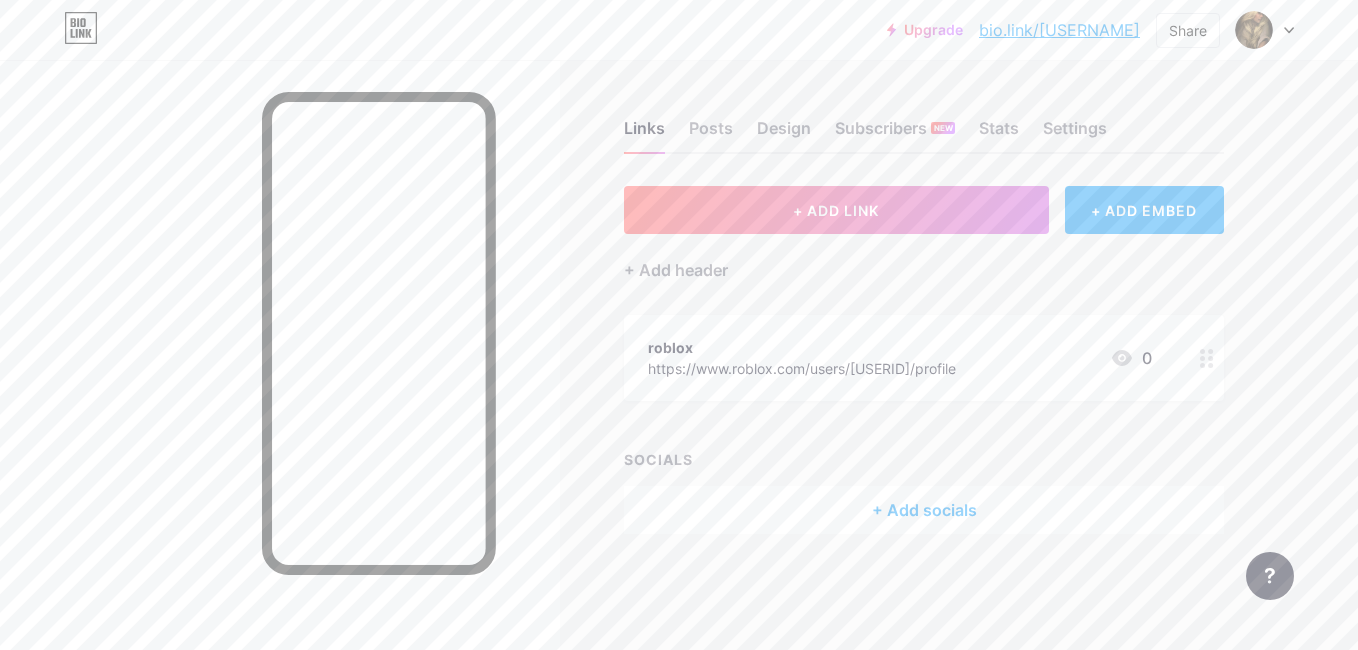 click at bounding box center [1207, 358] 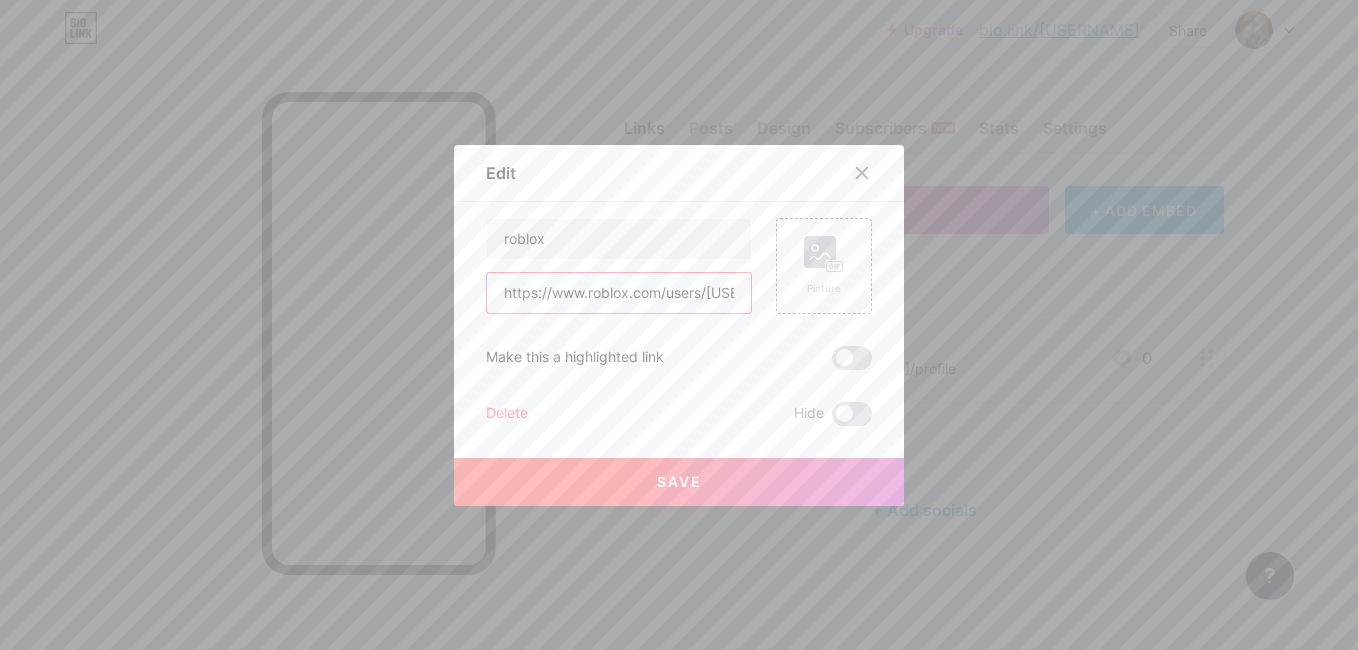 scroll, scrollTop: 0, scrollLeft: 104, axis: horizontal 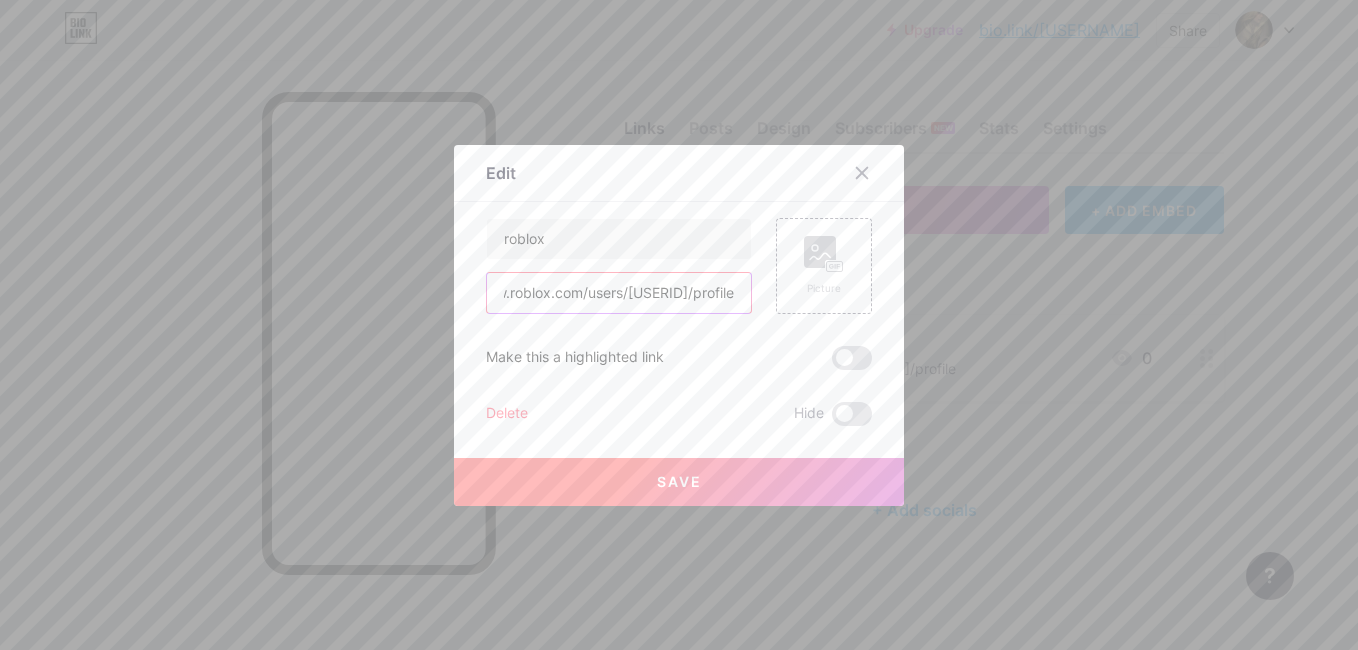 drag, startPoint x: 491, startPoint y: 293, endPoint x: 1046, endPoint y: 293, distance: 555 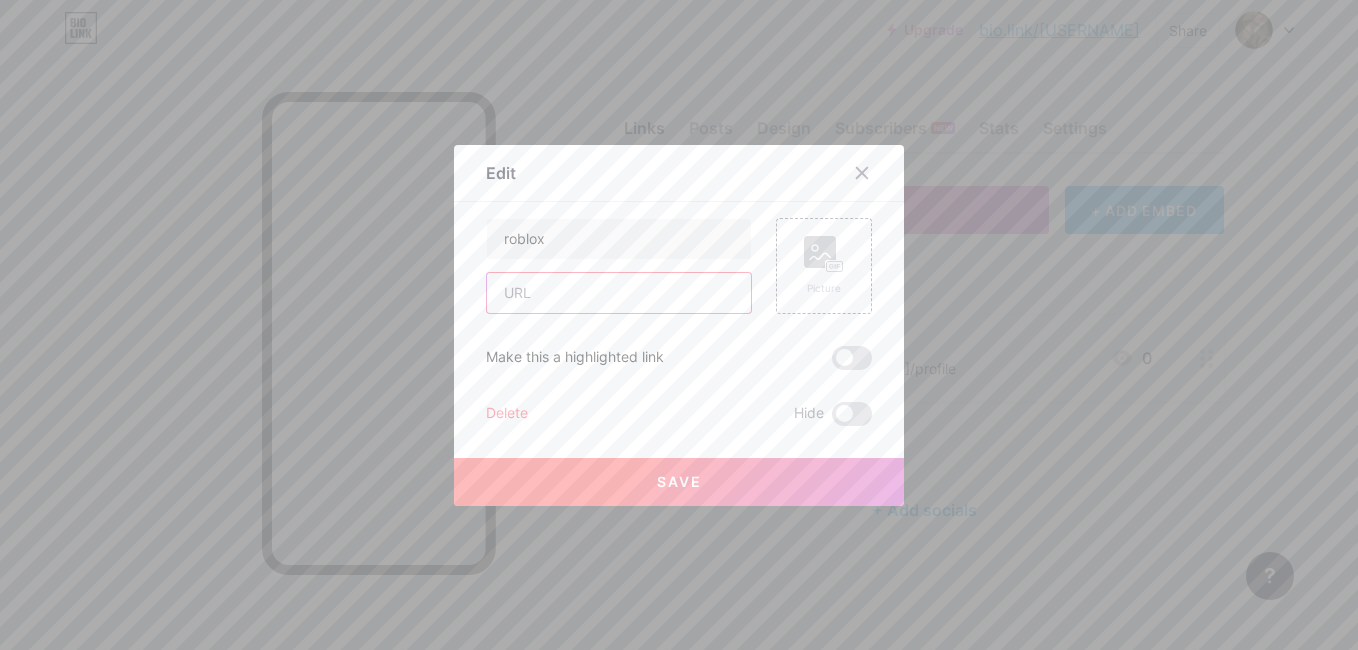 scroll, scrollTop: 0, scrollLeft: 0, axis: both 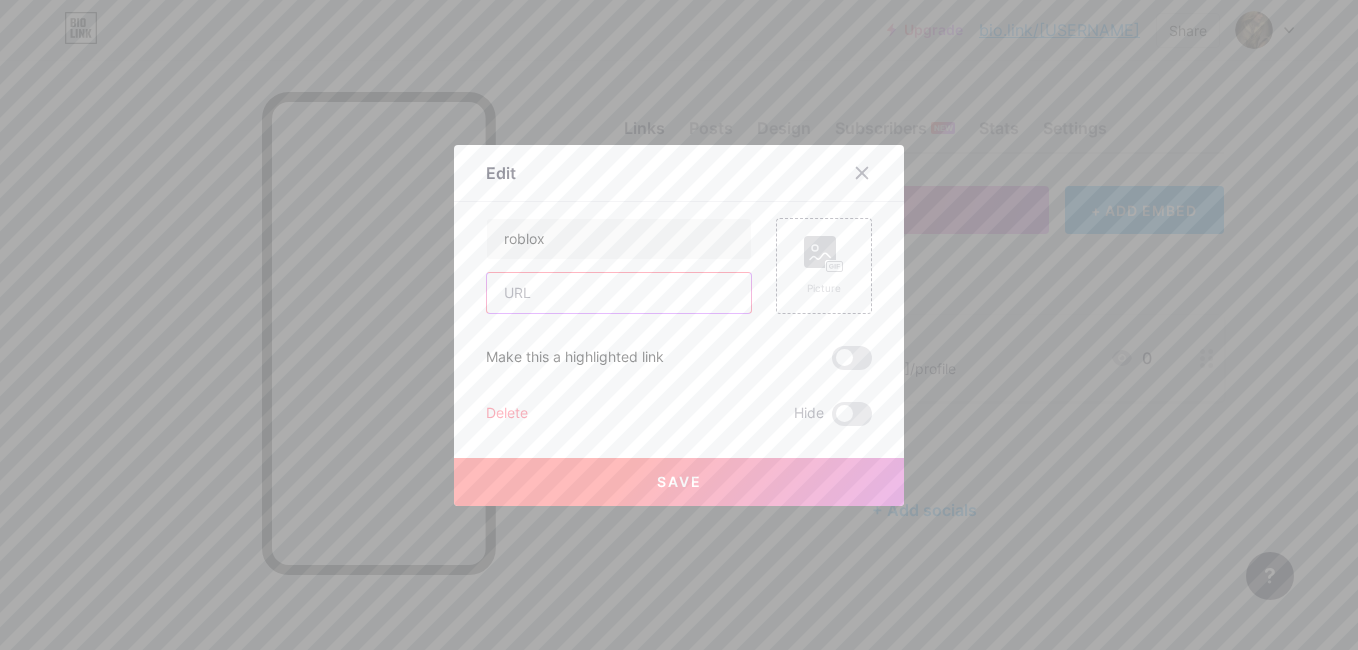 paste on "https://www.roblox.com/users/[USERID]/profile" 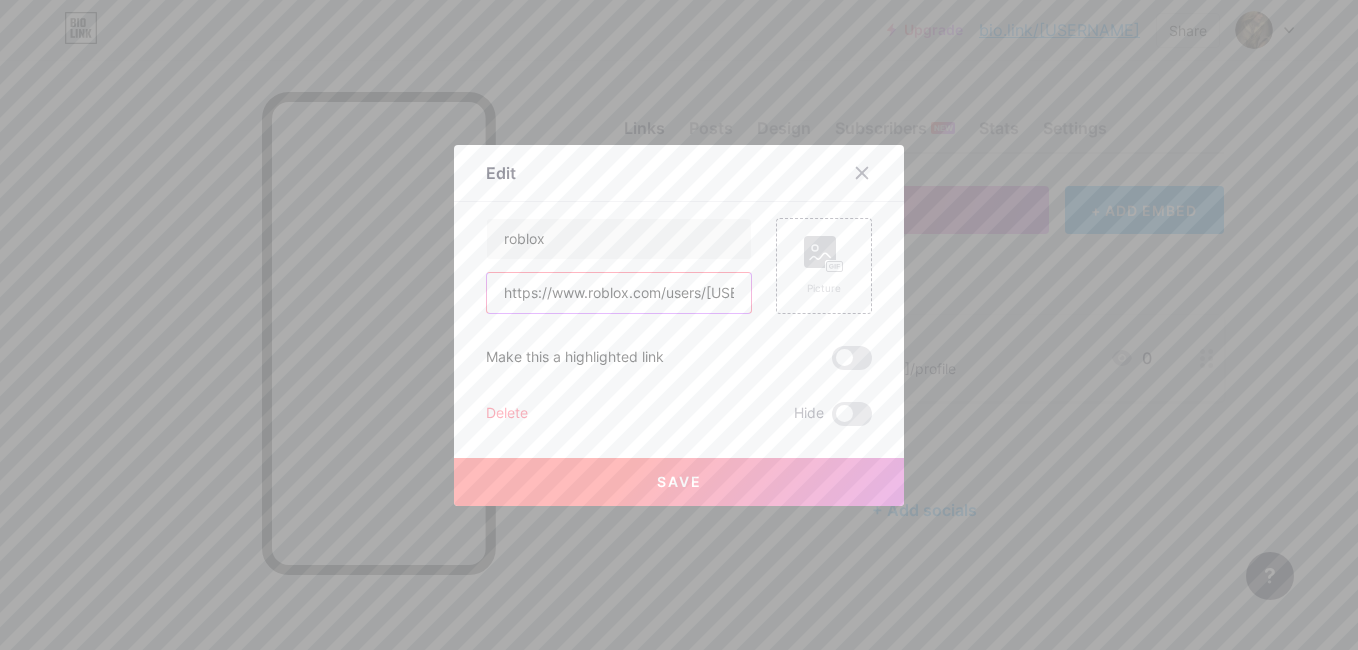 scroll, scrollTop: 0, scrollLeft: 104, axis: horizontal 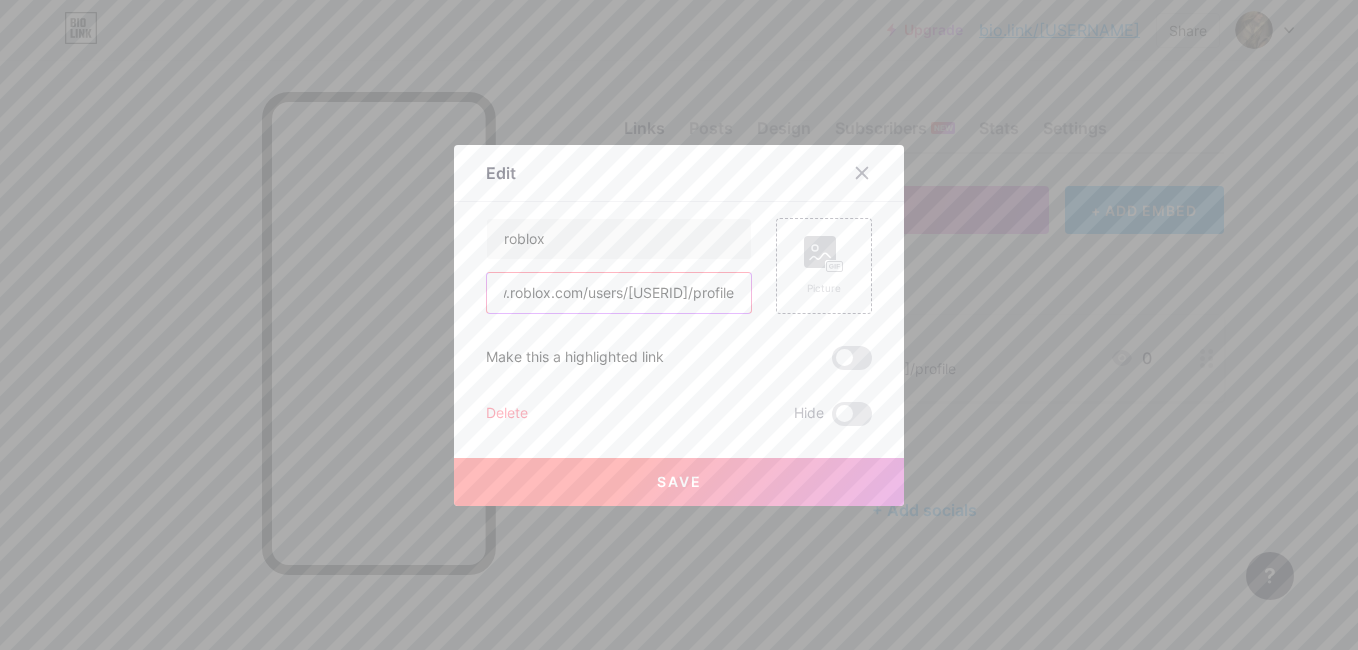 type on "https://www.roblox.com/users/[USERID]/profile" 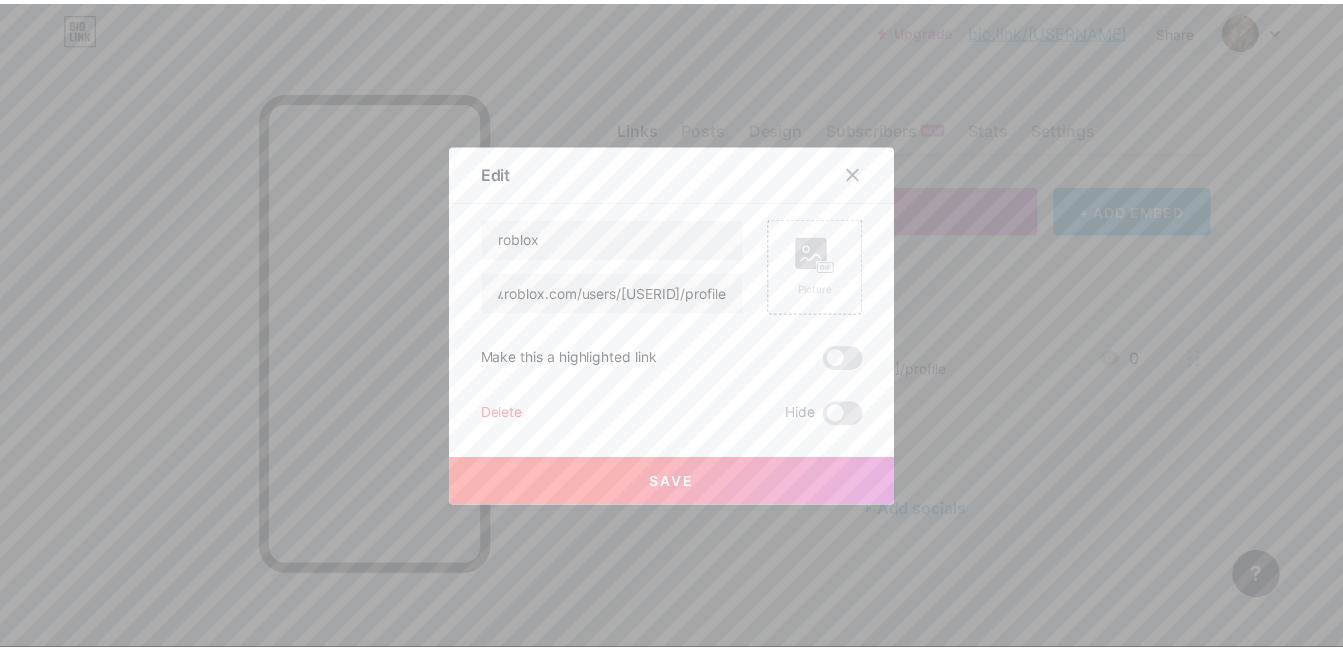 scroll, scrollTop: 0, scrollLeft: 0, axis: both 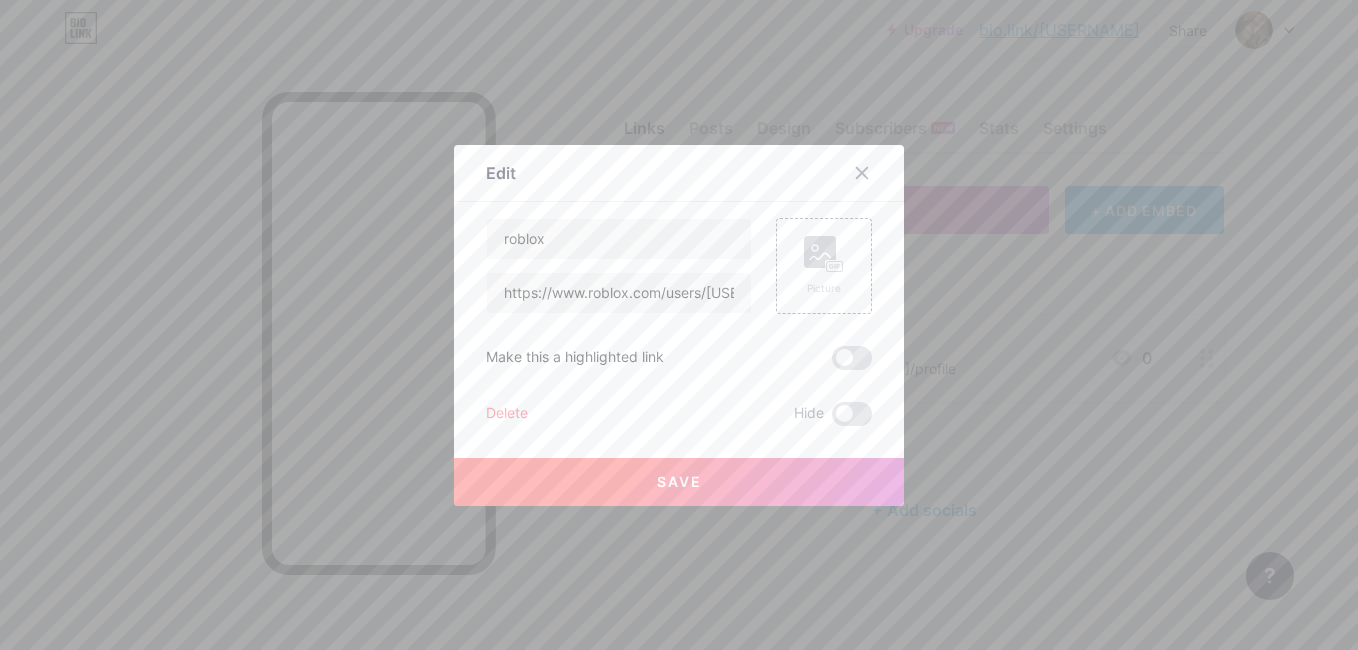 click on "Save" at bounding box center [679, 482] 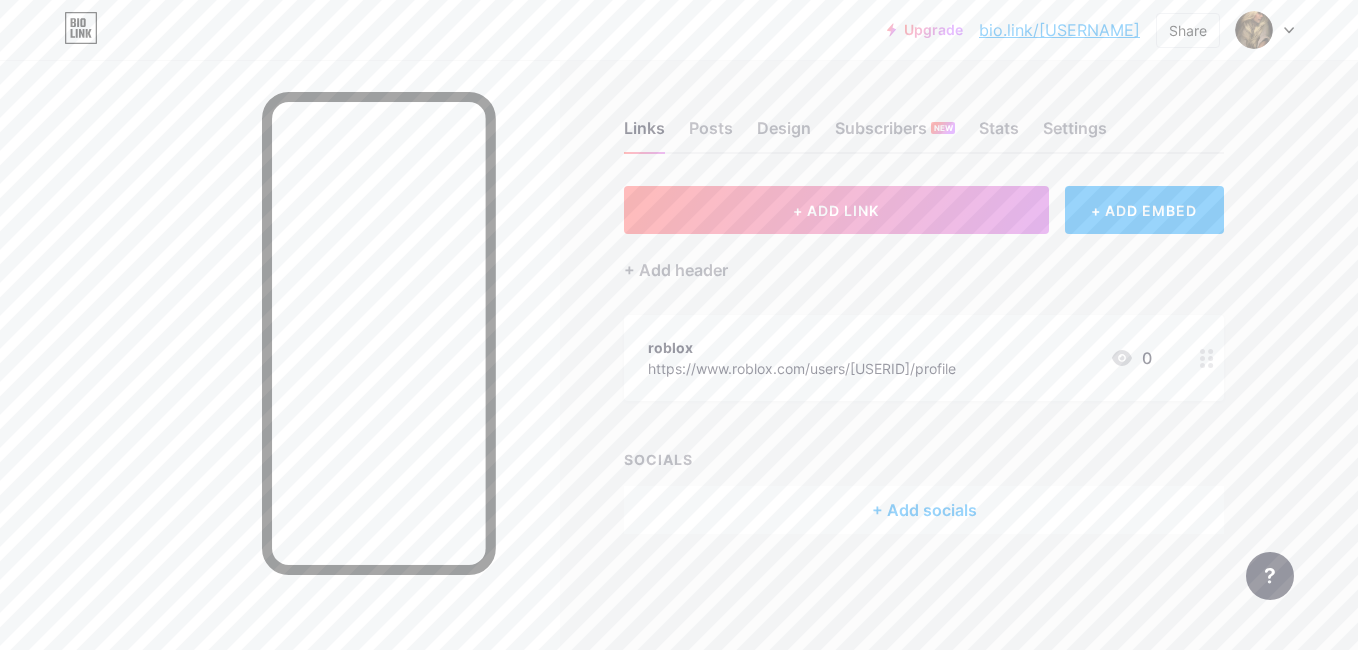 click on "roblox
https://www.roblox.com/users/[USERID]/profile
[NUMBER]" at bounding box center (924, 358) 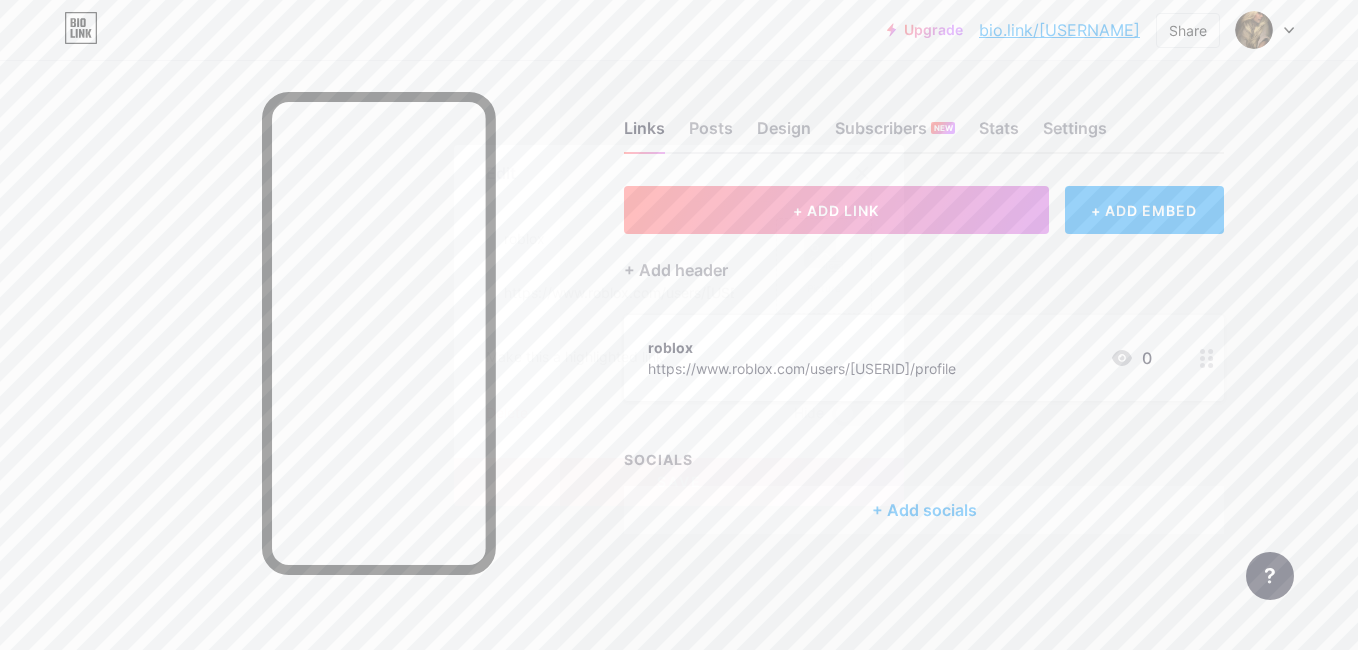 click at bounding box center [862, 173] 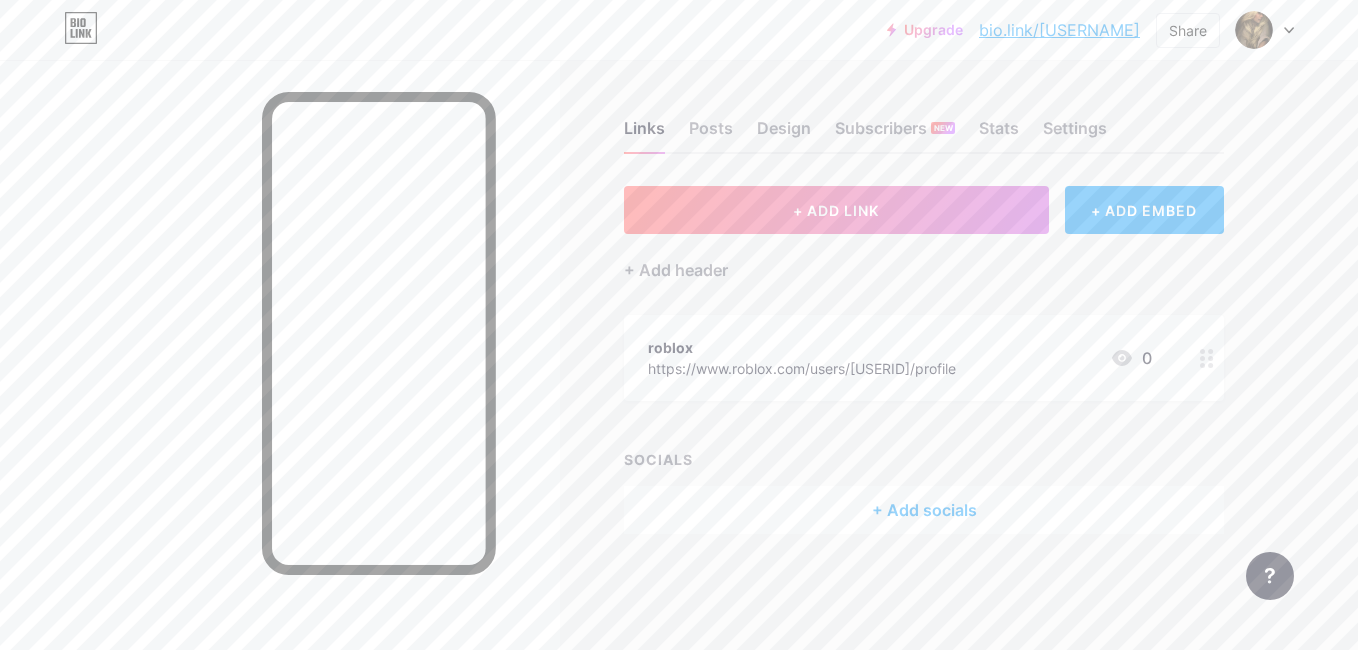 click 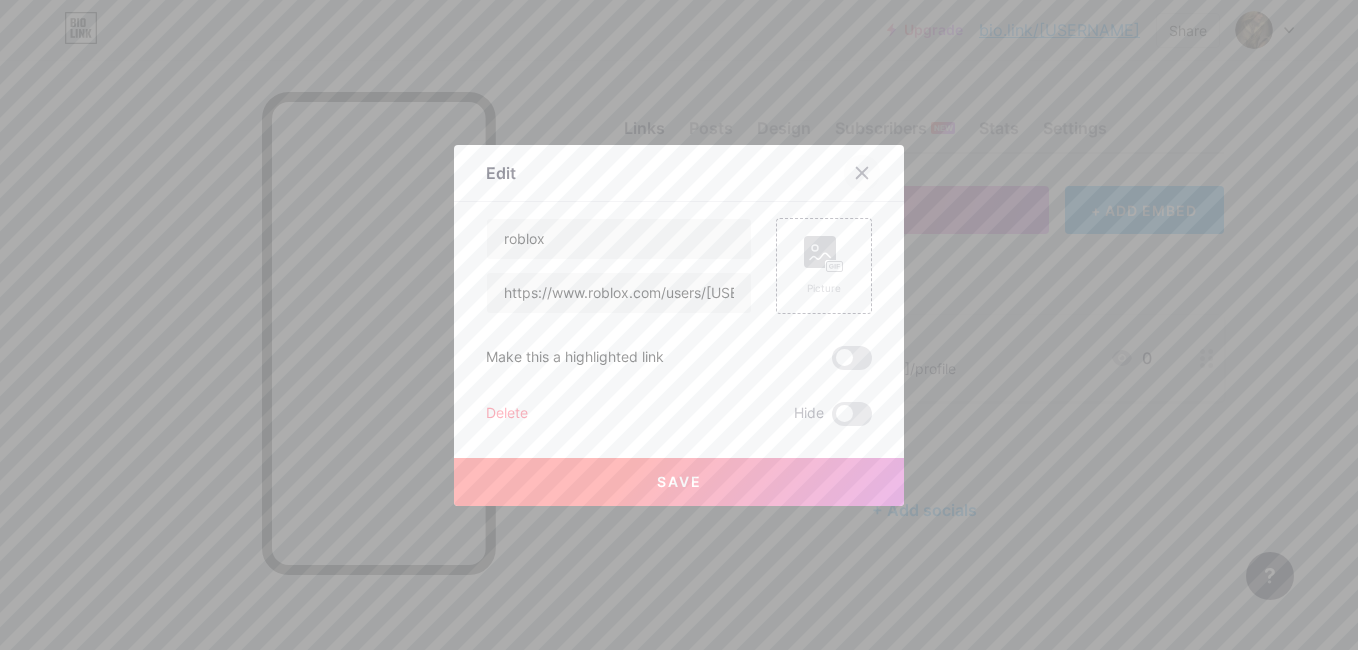 click at bounding box center (862, 173) 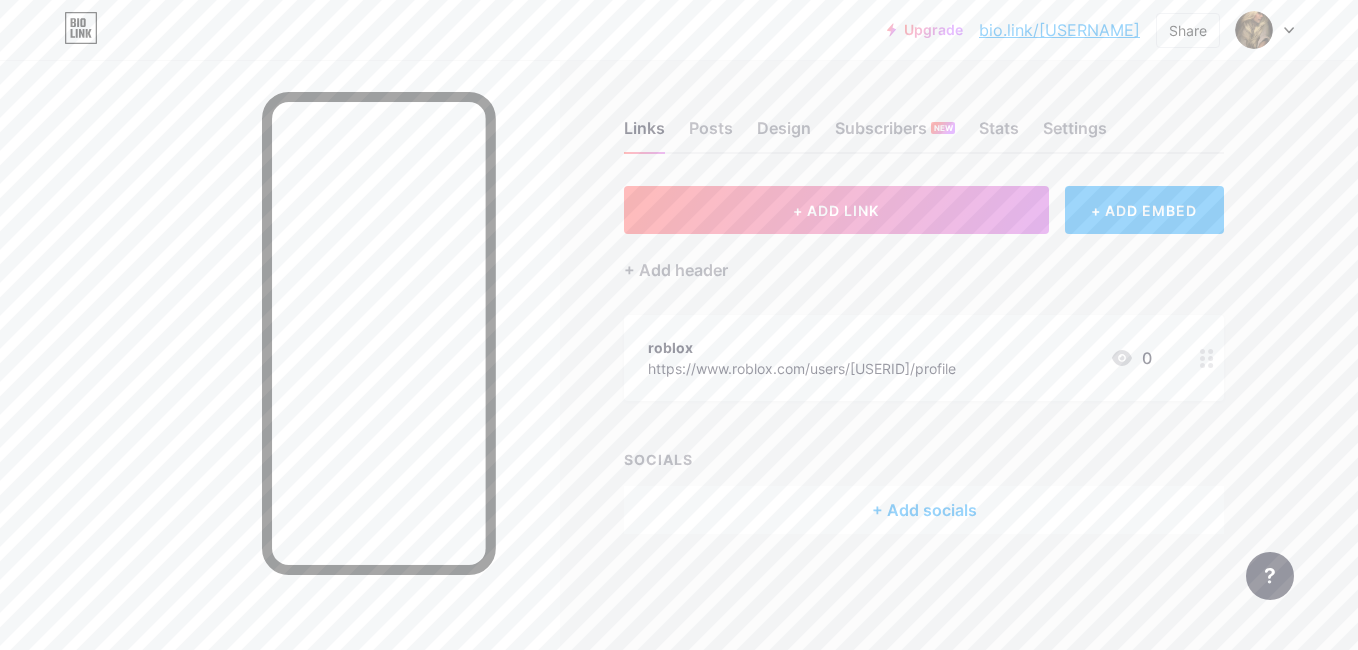 click on "+ ADD EMBED" at bounding box center [1144, 210] 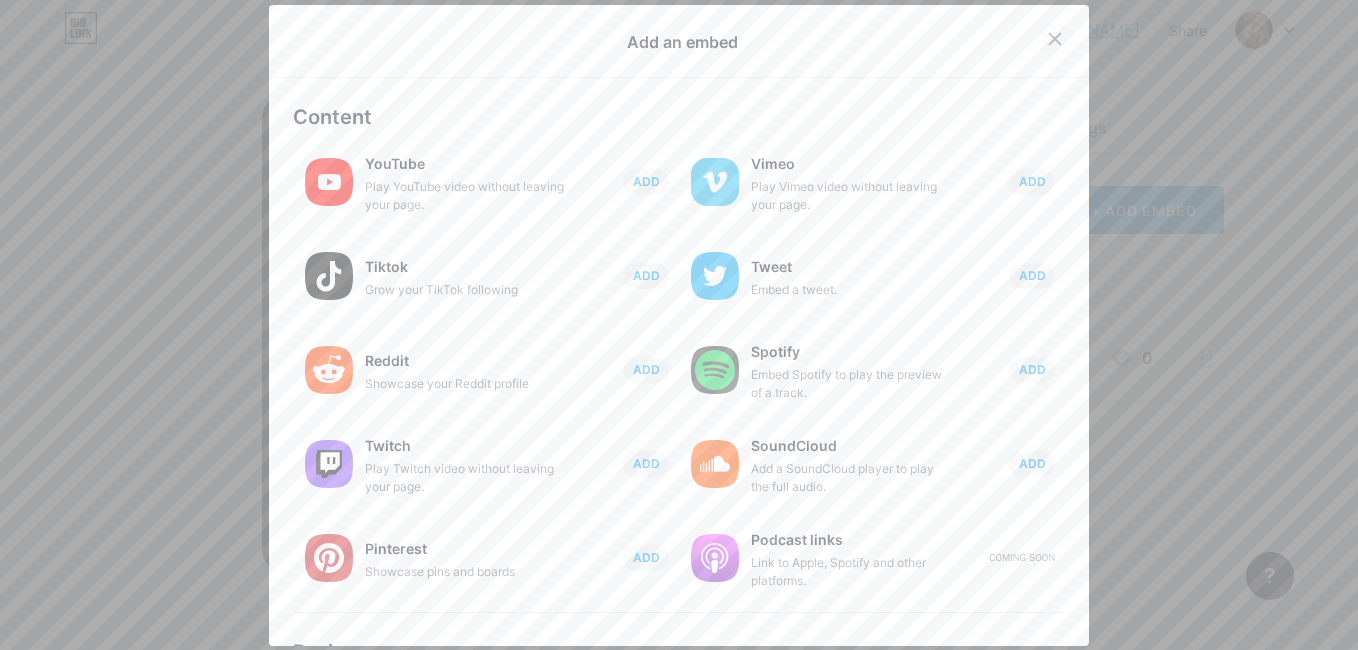 click 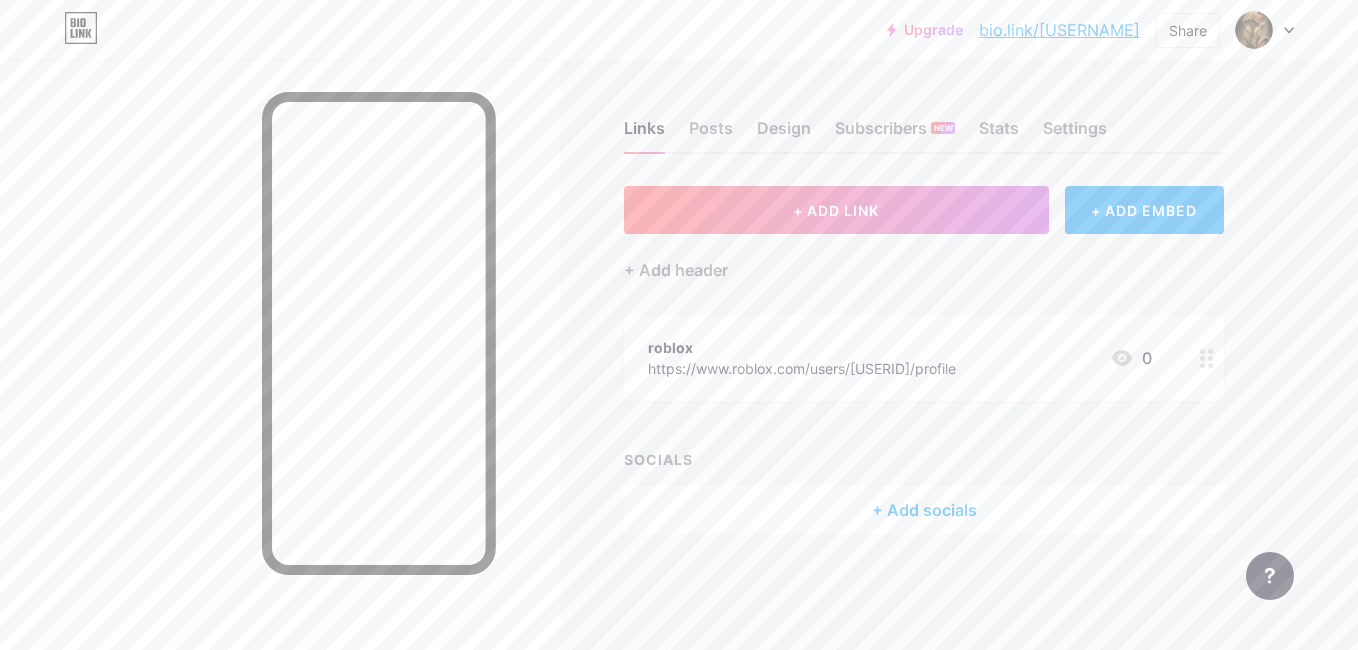 click 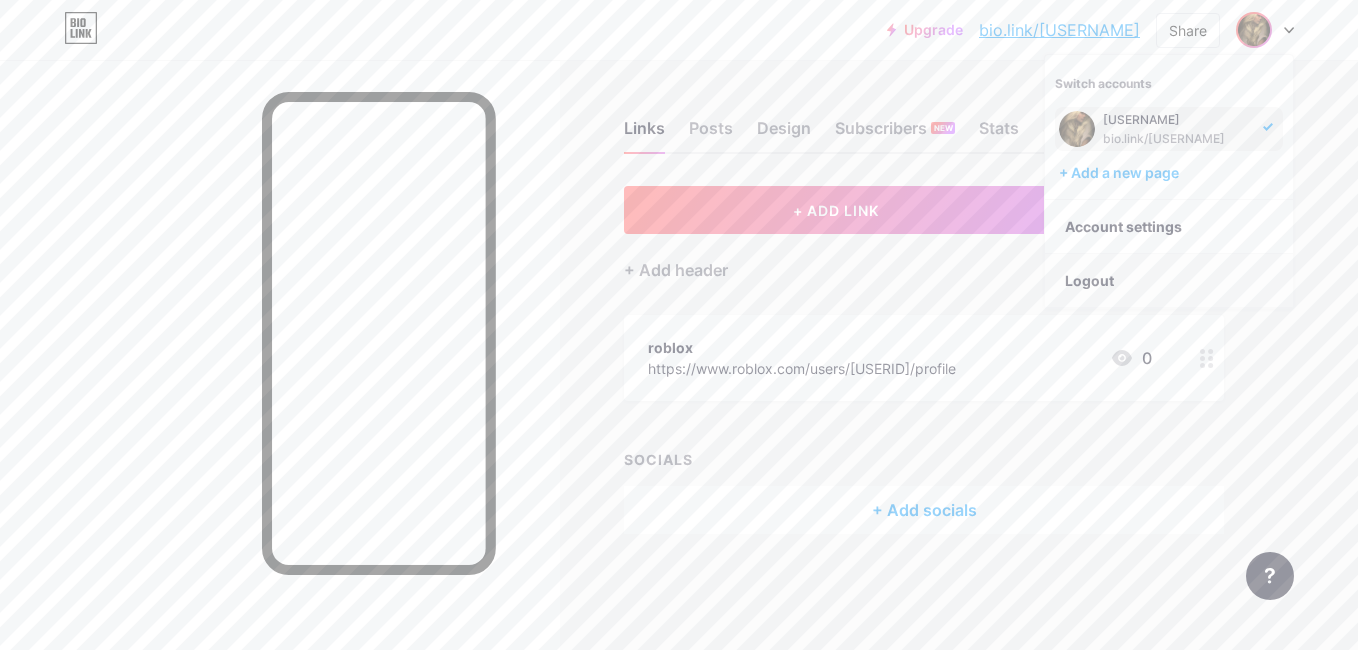 click on "Logout" at bounding box center [1169, 281] 